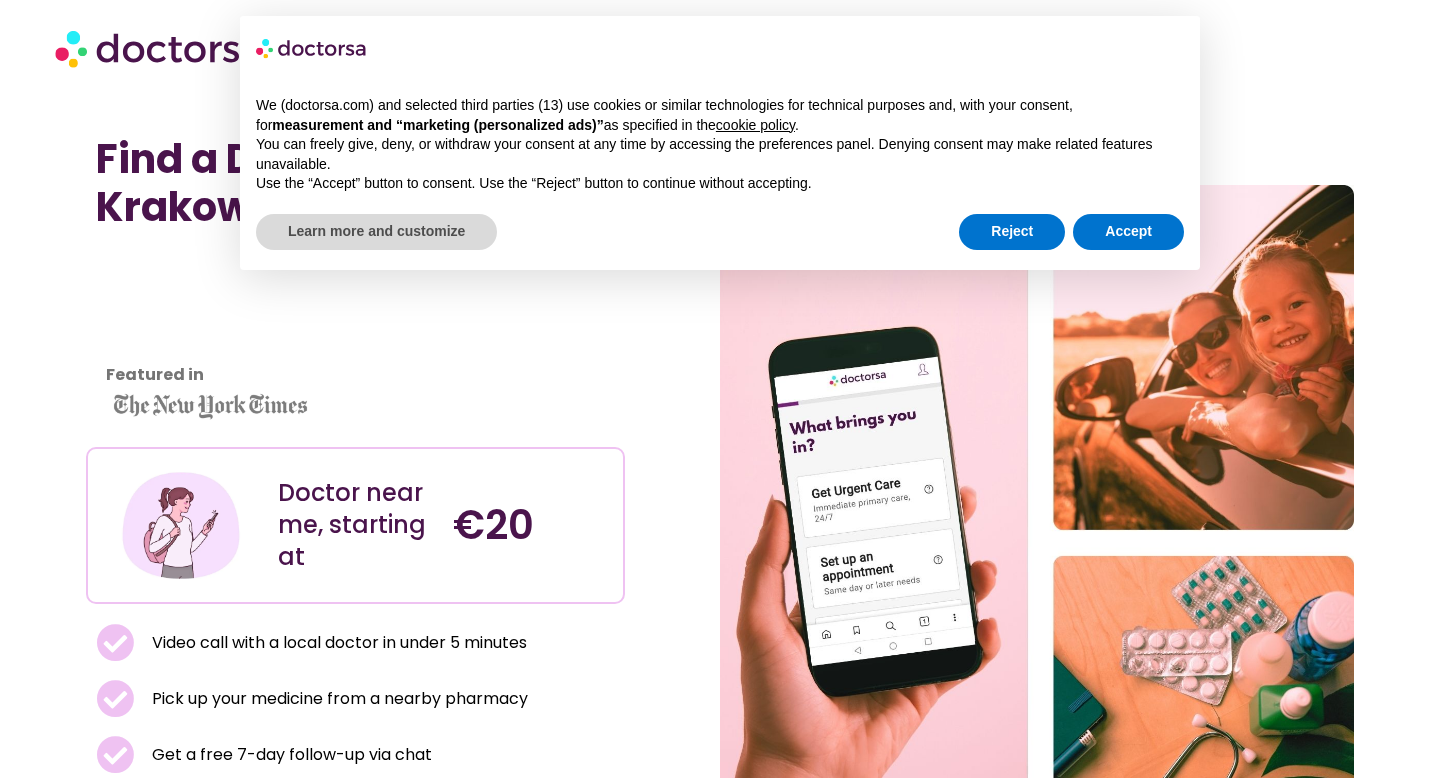 scroll, scrollTop: 0, scrollLeft: 0, axis: both 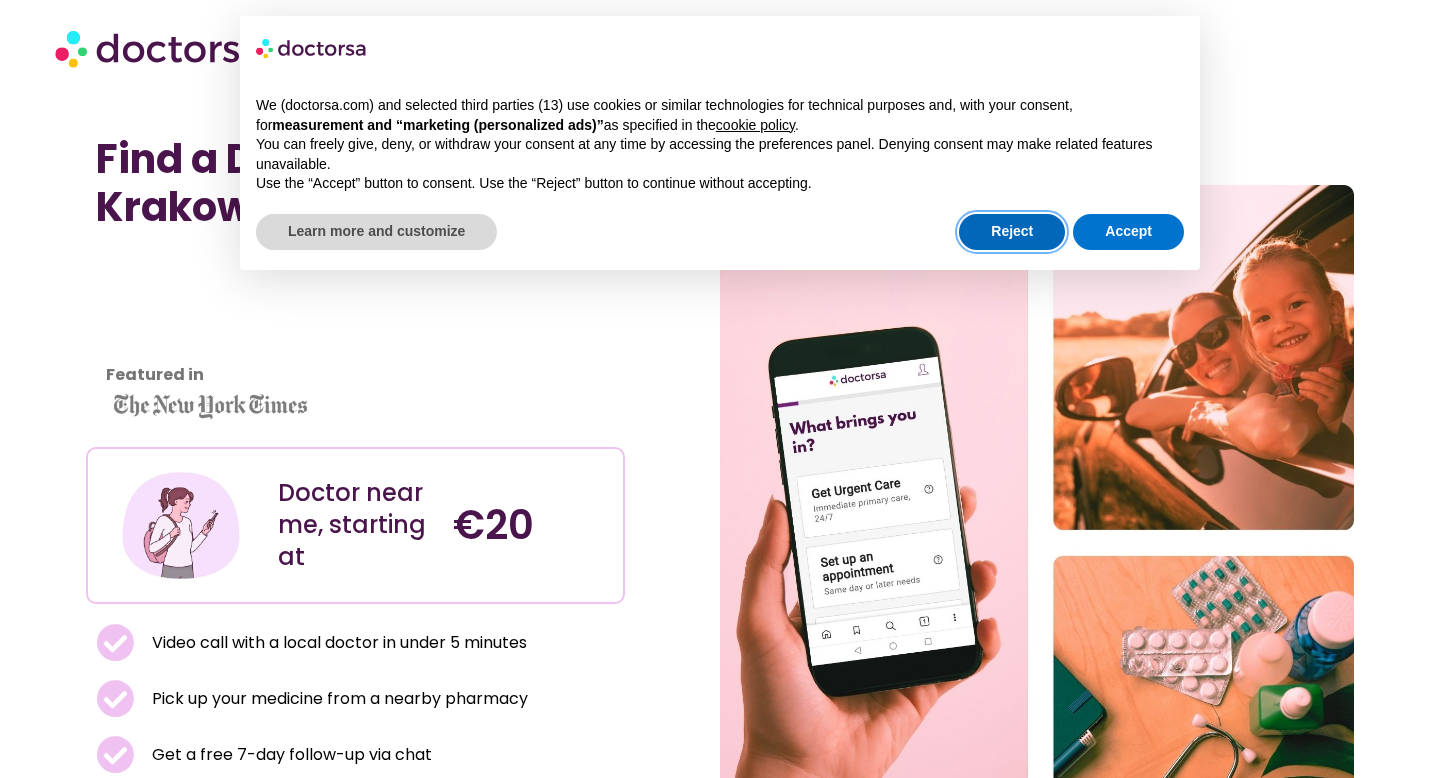 click on "Reject" at bounding box center (1012, 232) 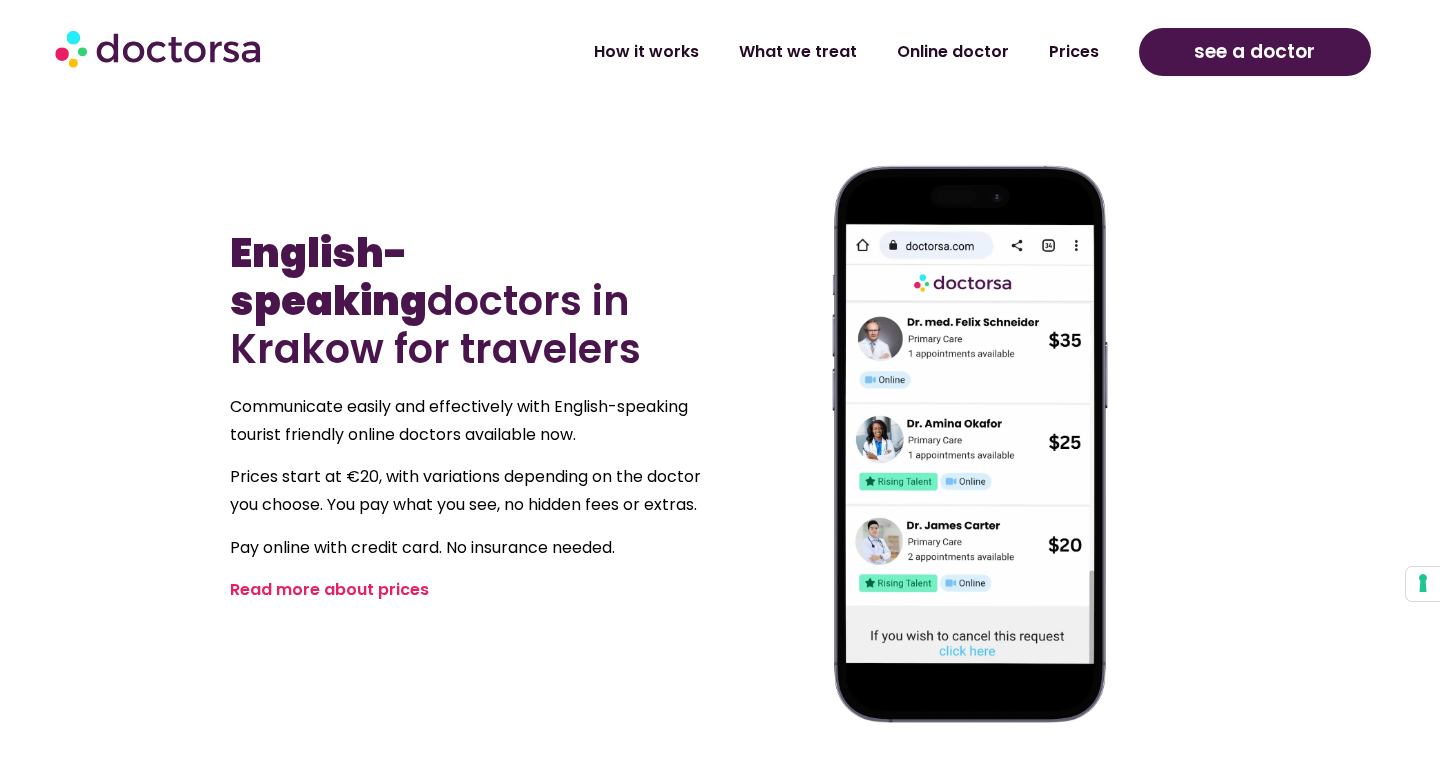 scroll, scrollTop: 899, scrollLeft: 0, axis: vertical 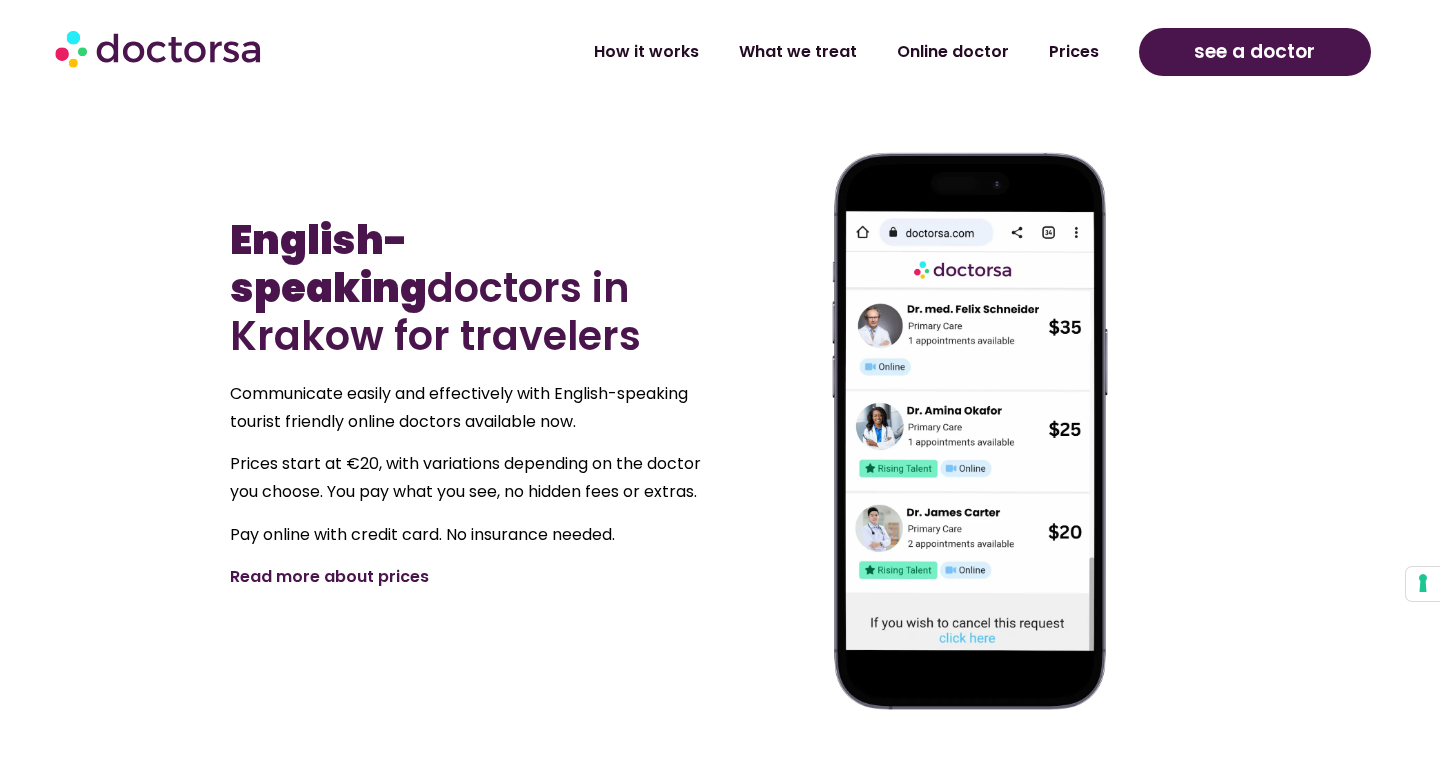 click on "Read more about prices" at bounding box center (329, 576) 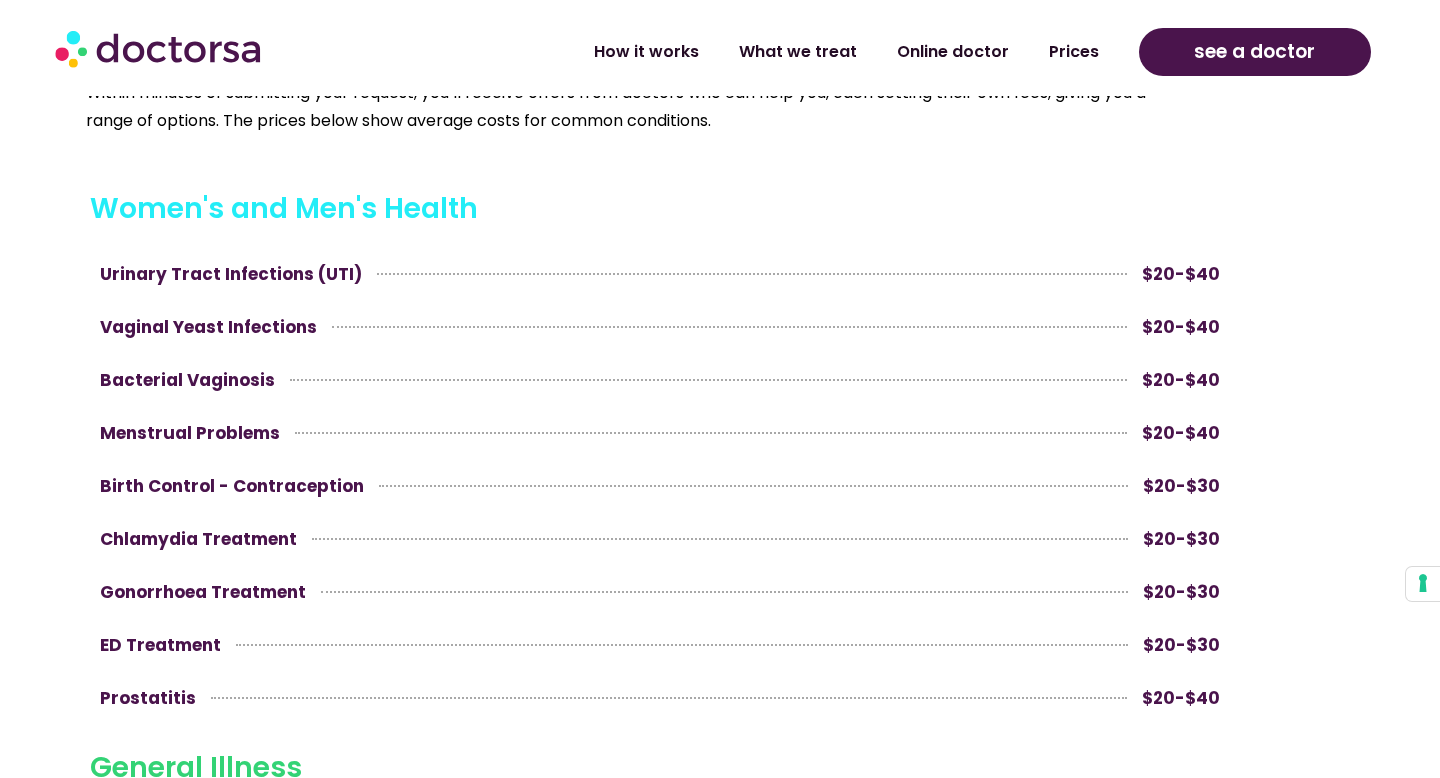 scroll, scrollTop: 932, scrollLeft: 0, axis: vertical 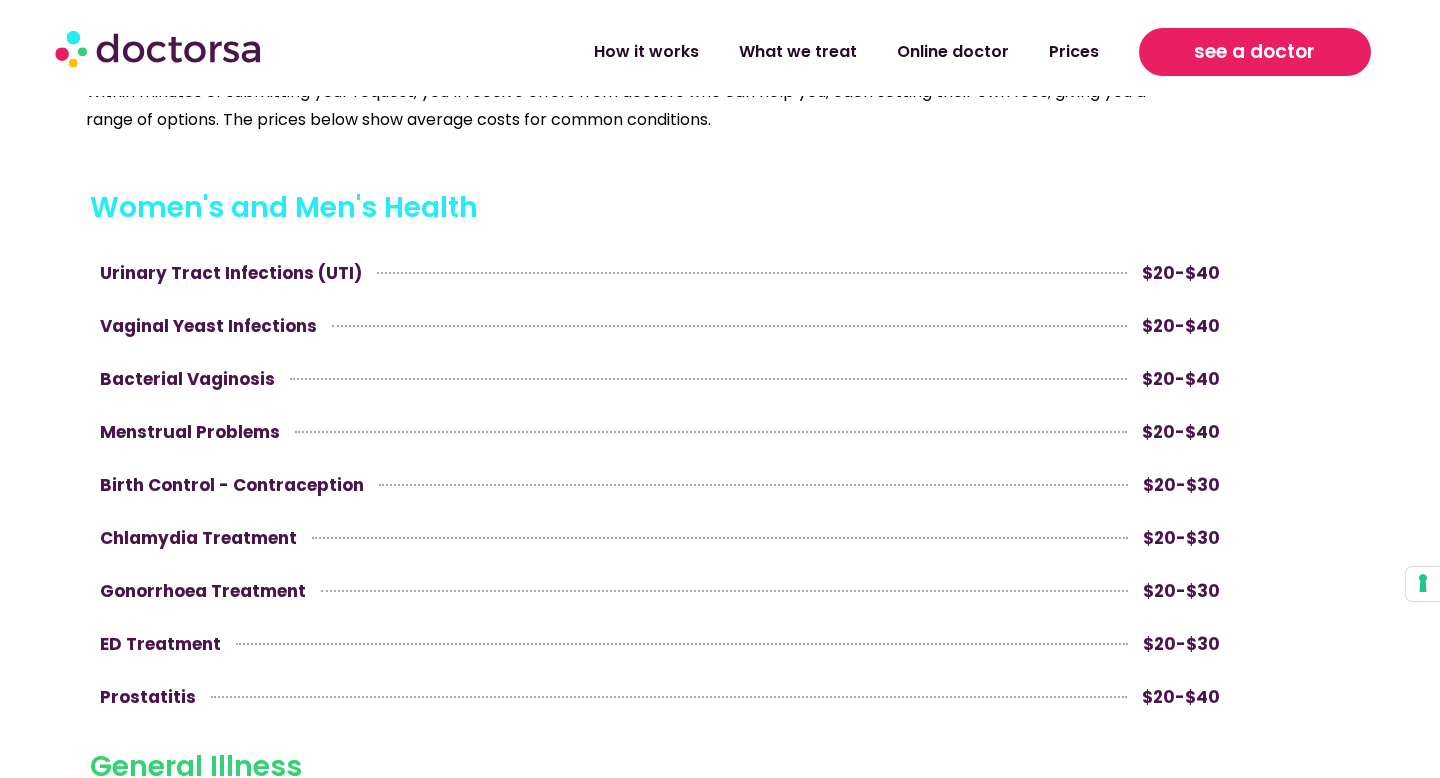 click on "see a doctor" at bounding box center (1254, 52) 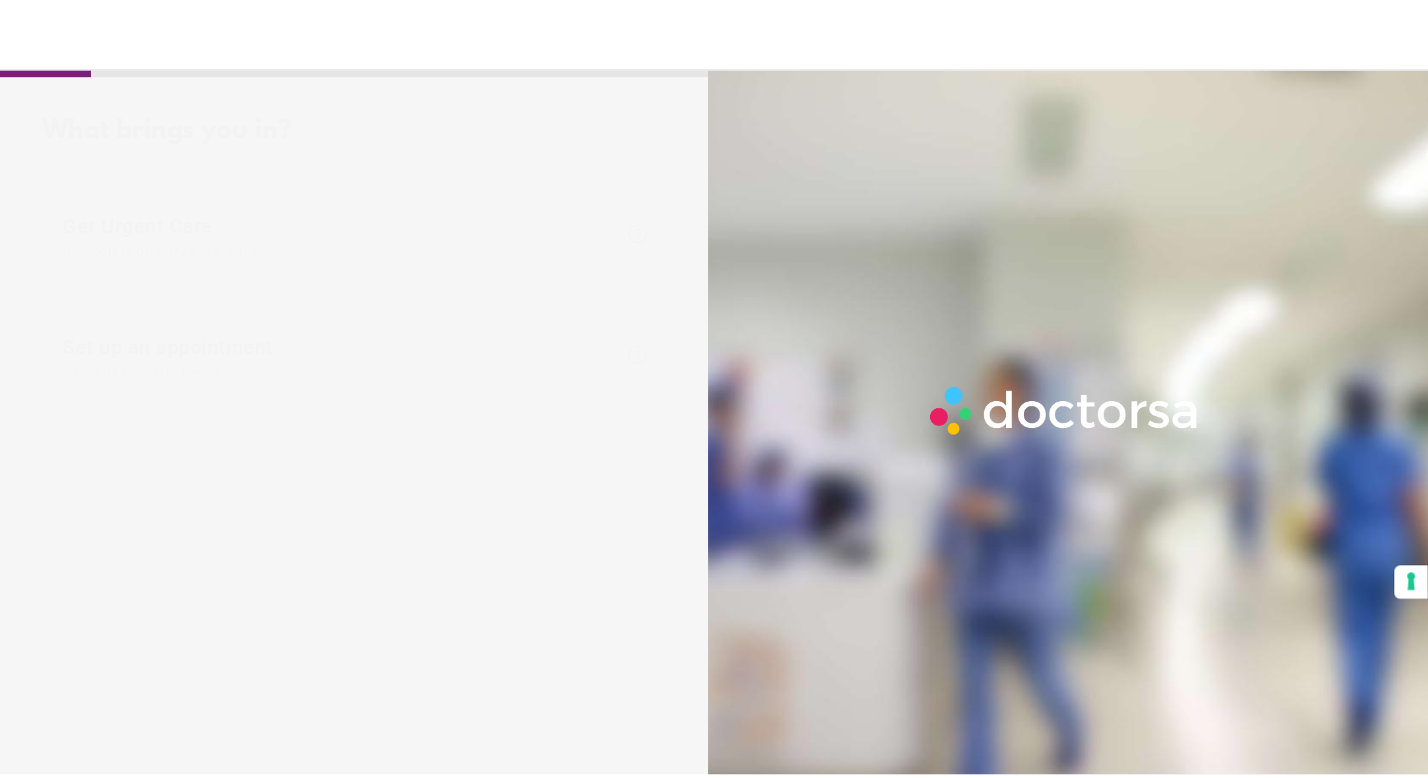 scroll, scrollTop: 0, scrollLeft: 0, axis: both 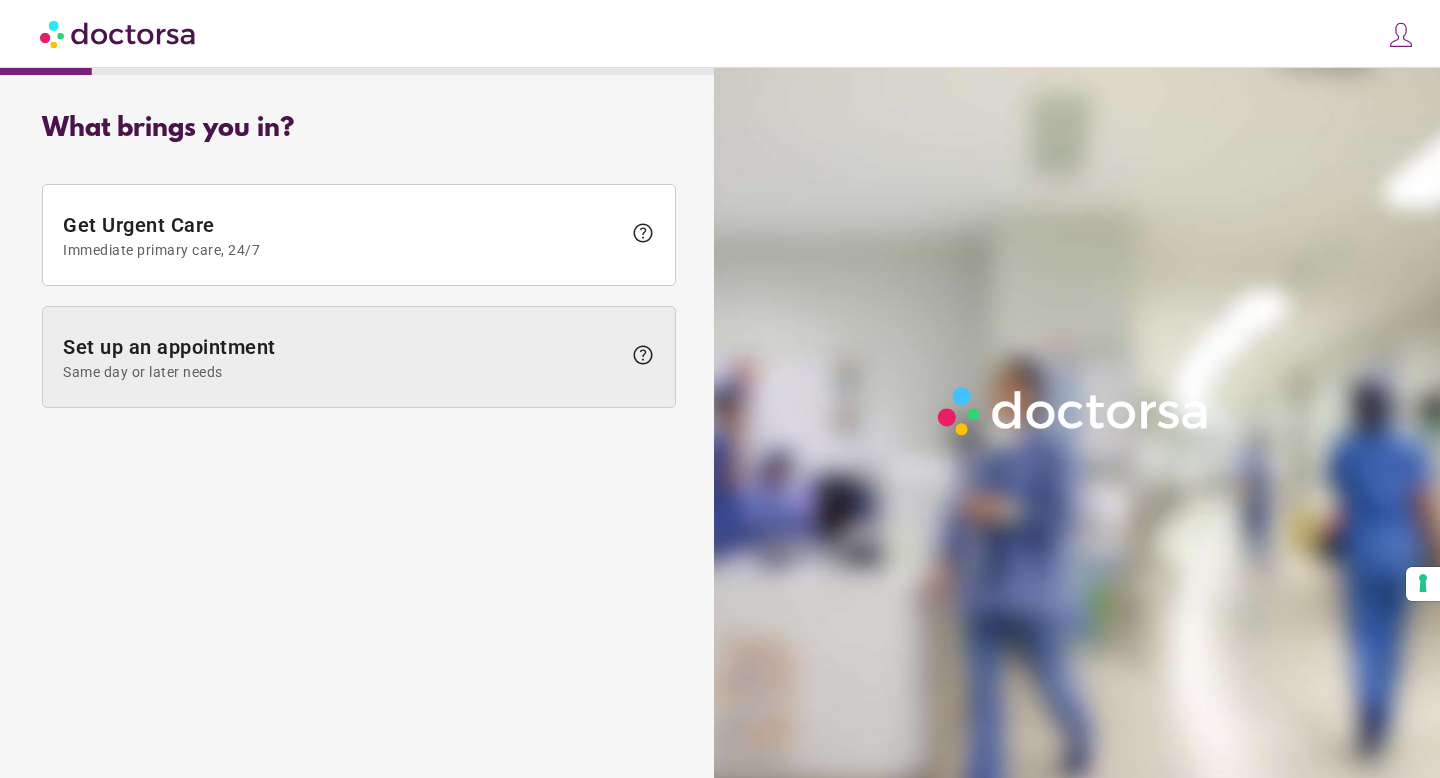 click on "Set up an appointment
Same day or later needs" at bounding box center [342, 357] 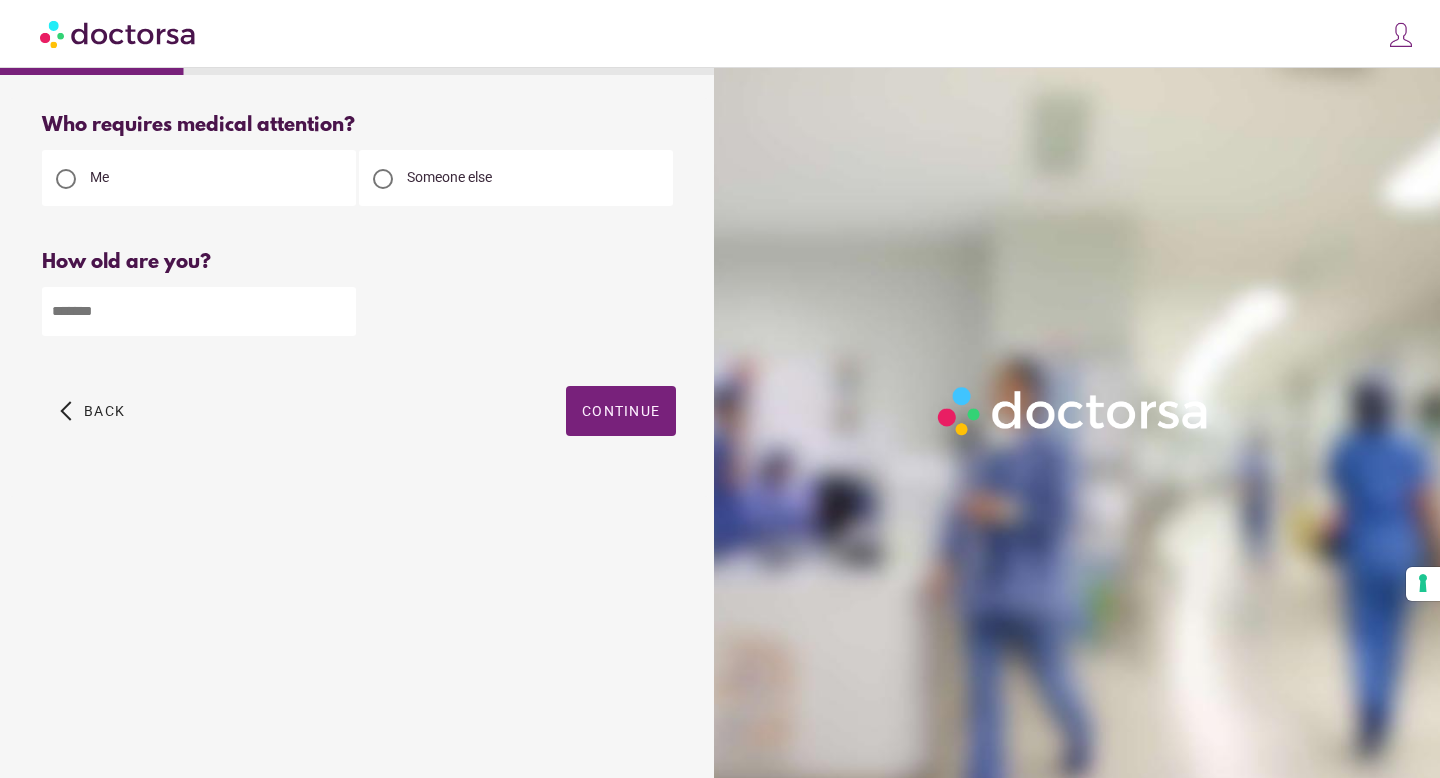 click on "Someone else" at bounding box center [516, 178] 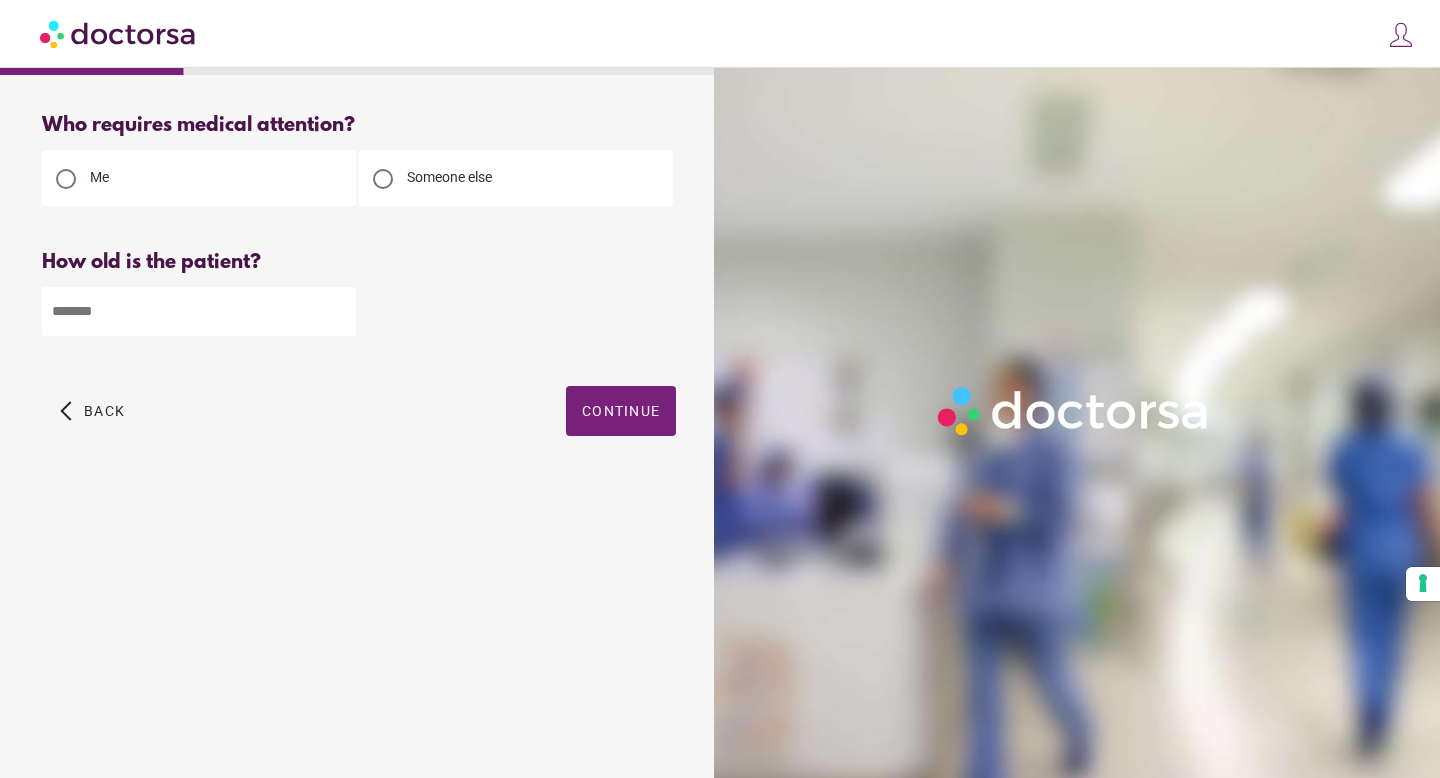 click at bounding box center [199, 311] 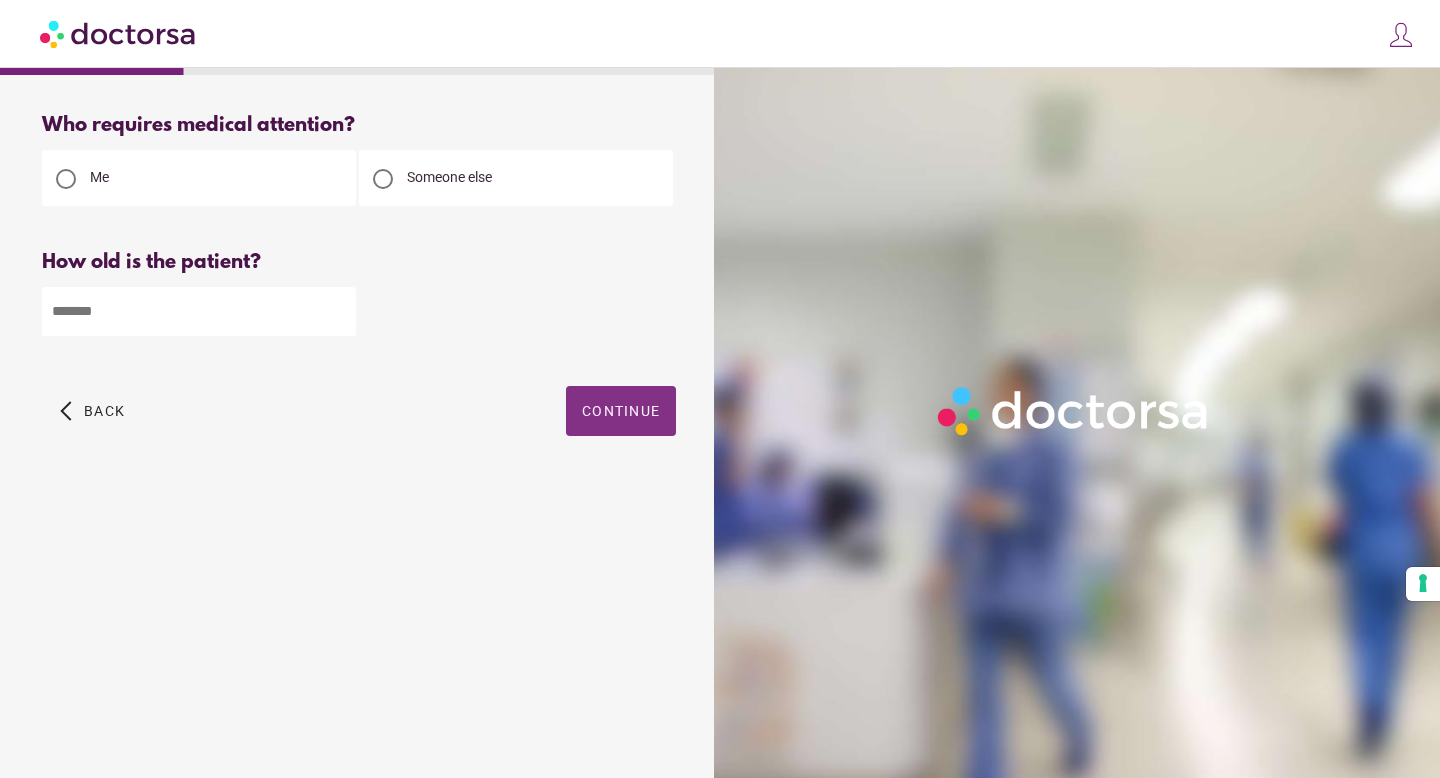 type on "**" 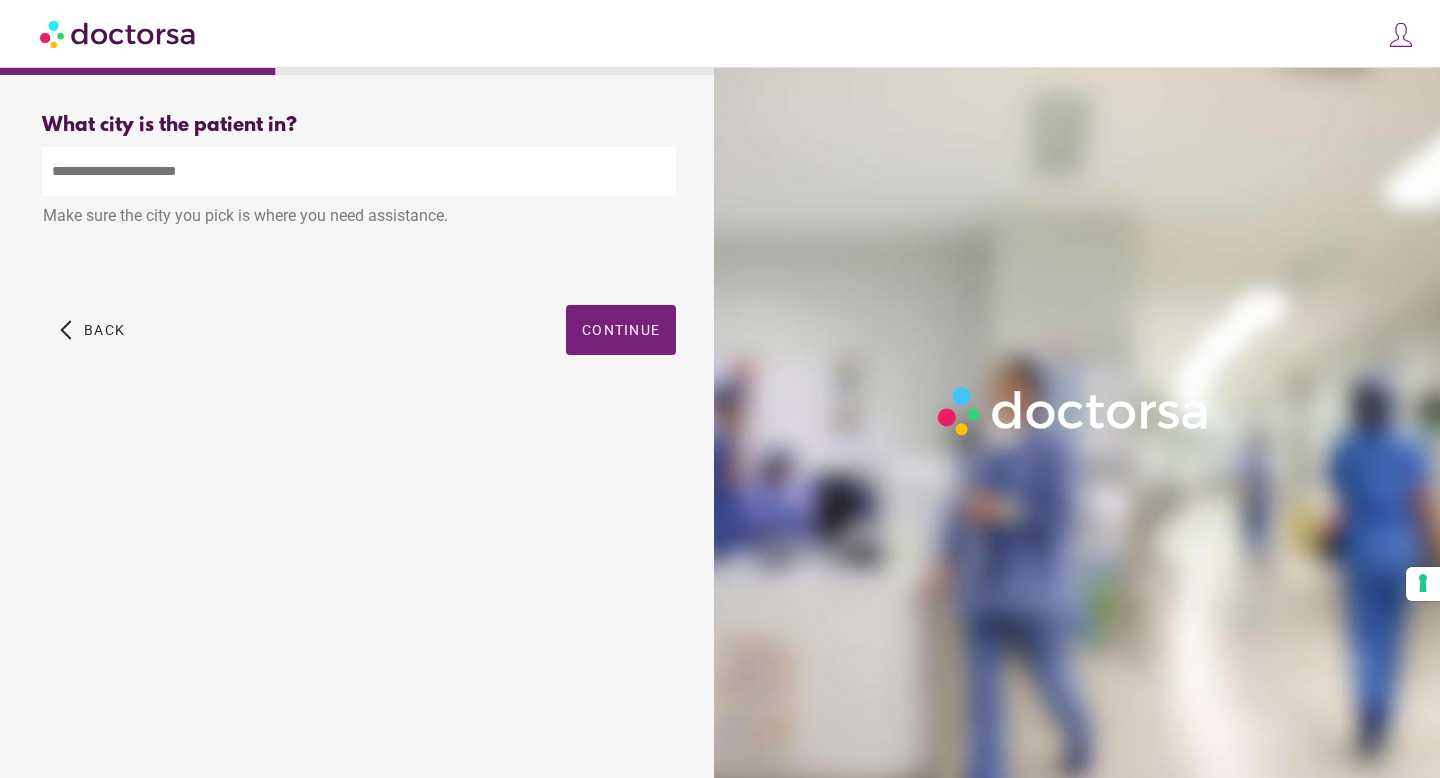 click at bounding box center [359, 171] 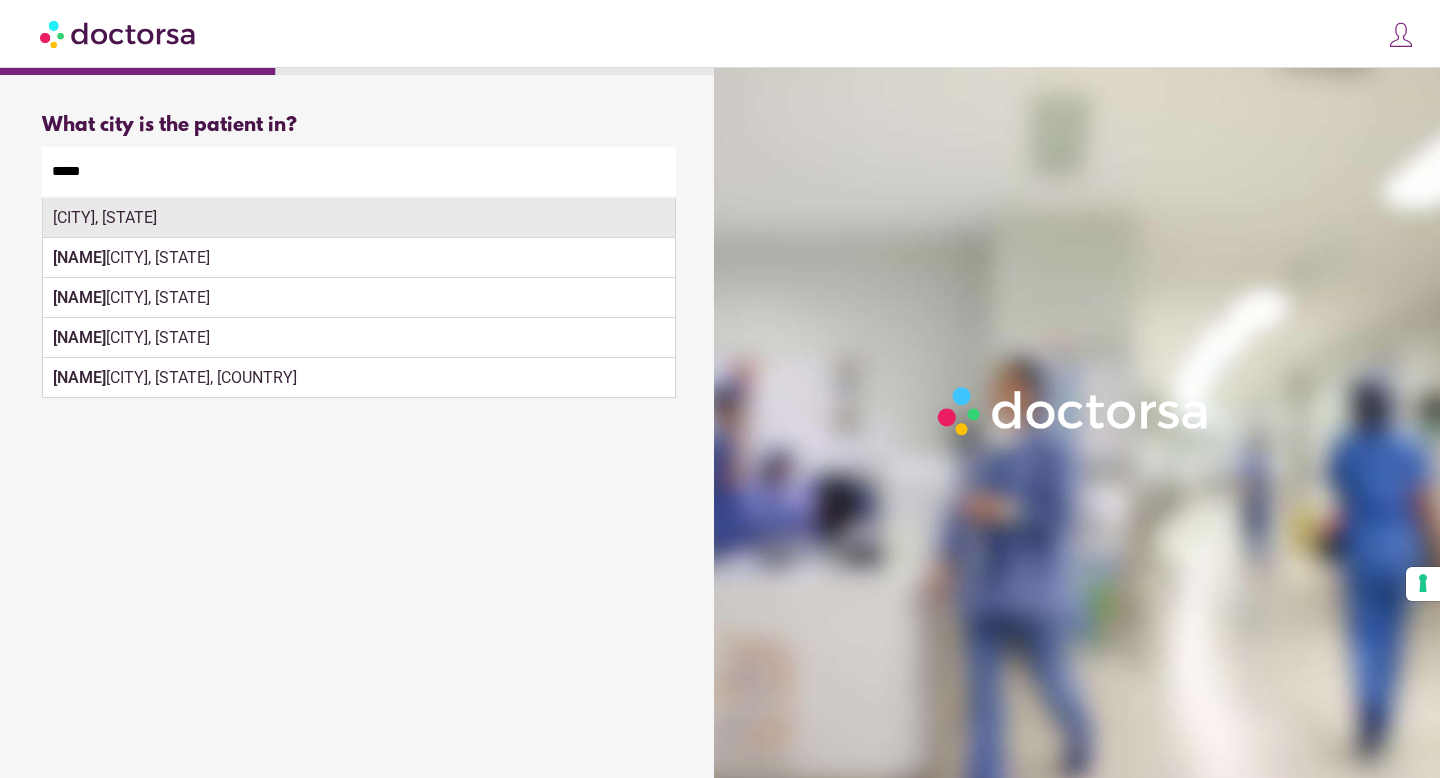 click on "[CITY], [STATE]" at bounding box center [359, 218] 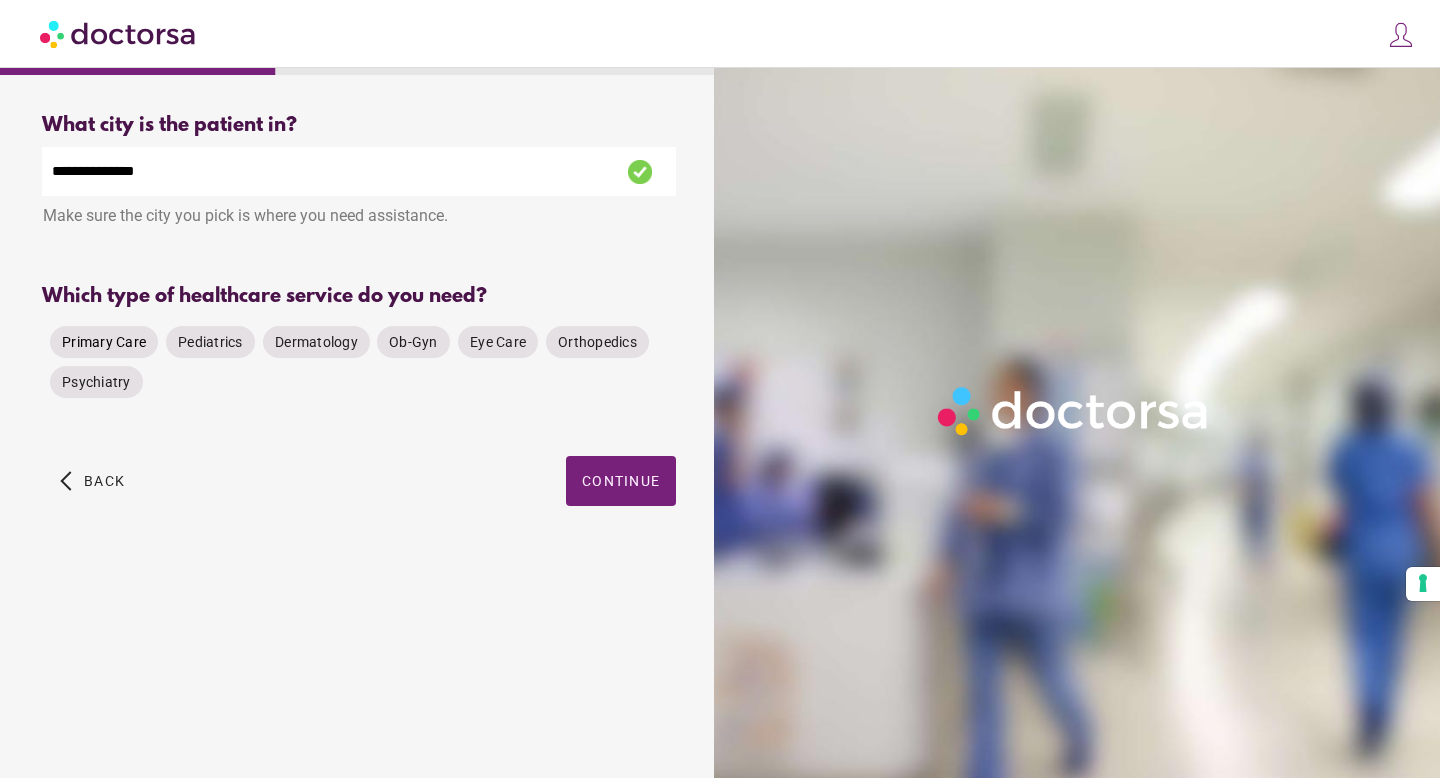 click on "Primary Care" at bounding box center [104, 342] 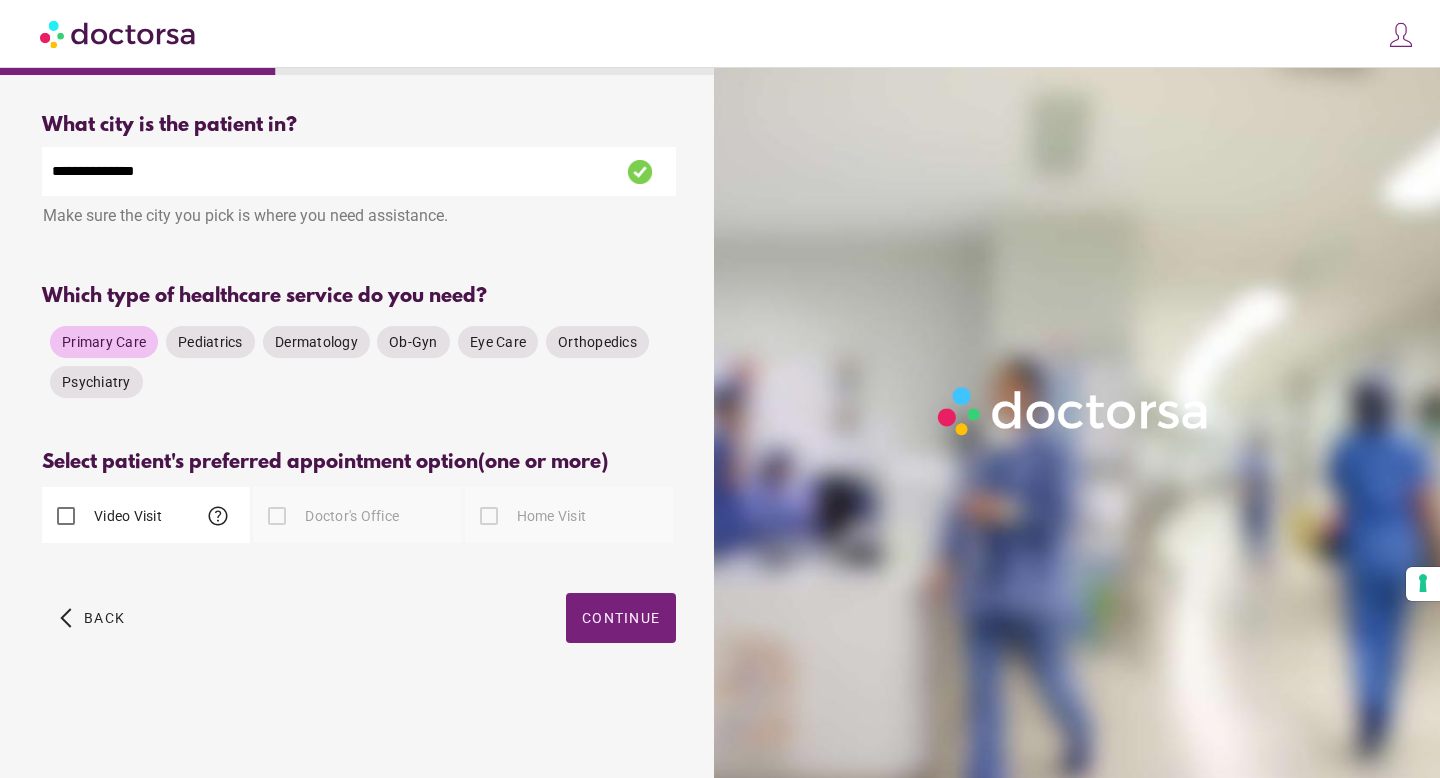 click on "Doctor's Office" at bounding box center [350, 516] 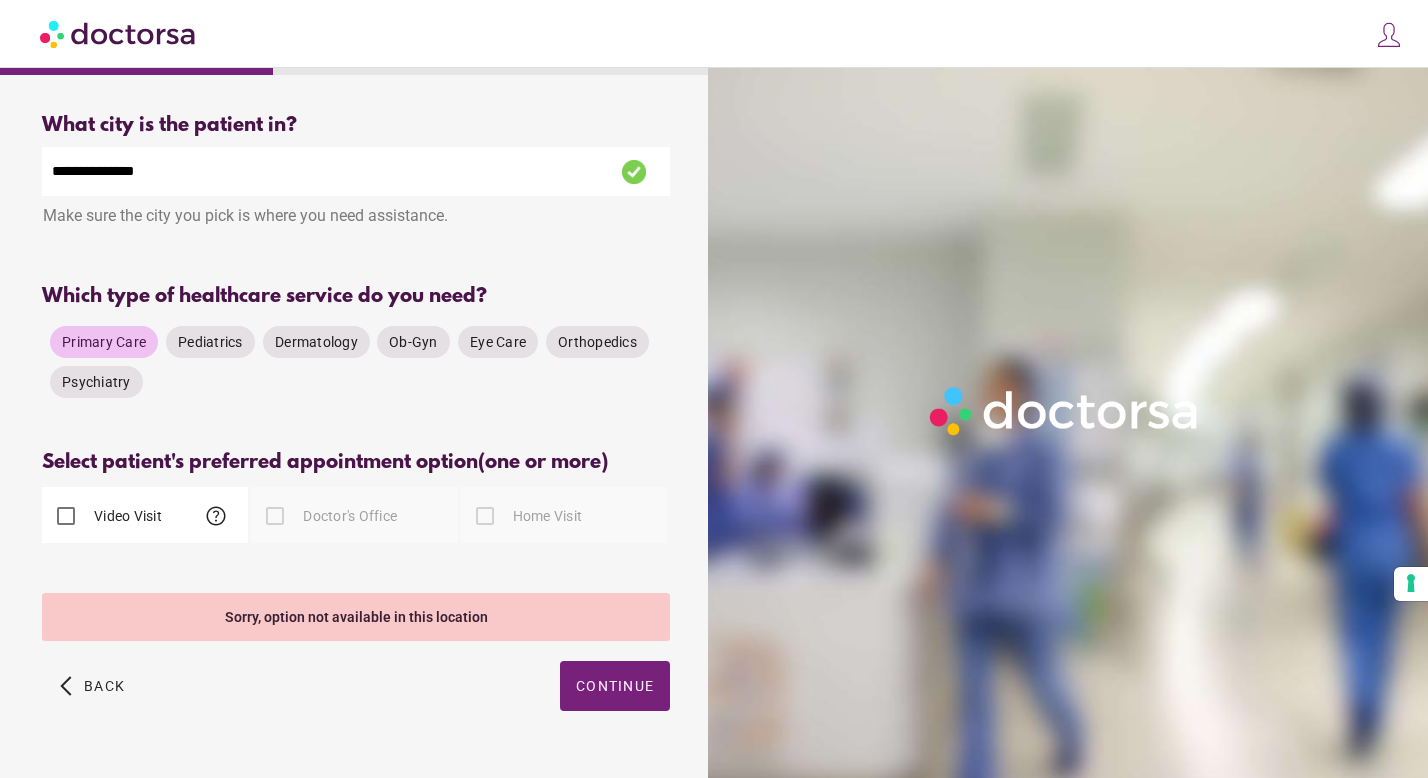 click on "arrow_back_ios
Back
Continue" at bounding box center [356, 701] 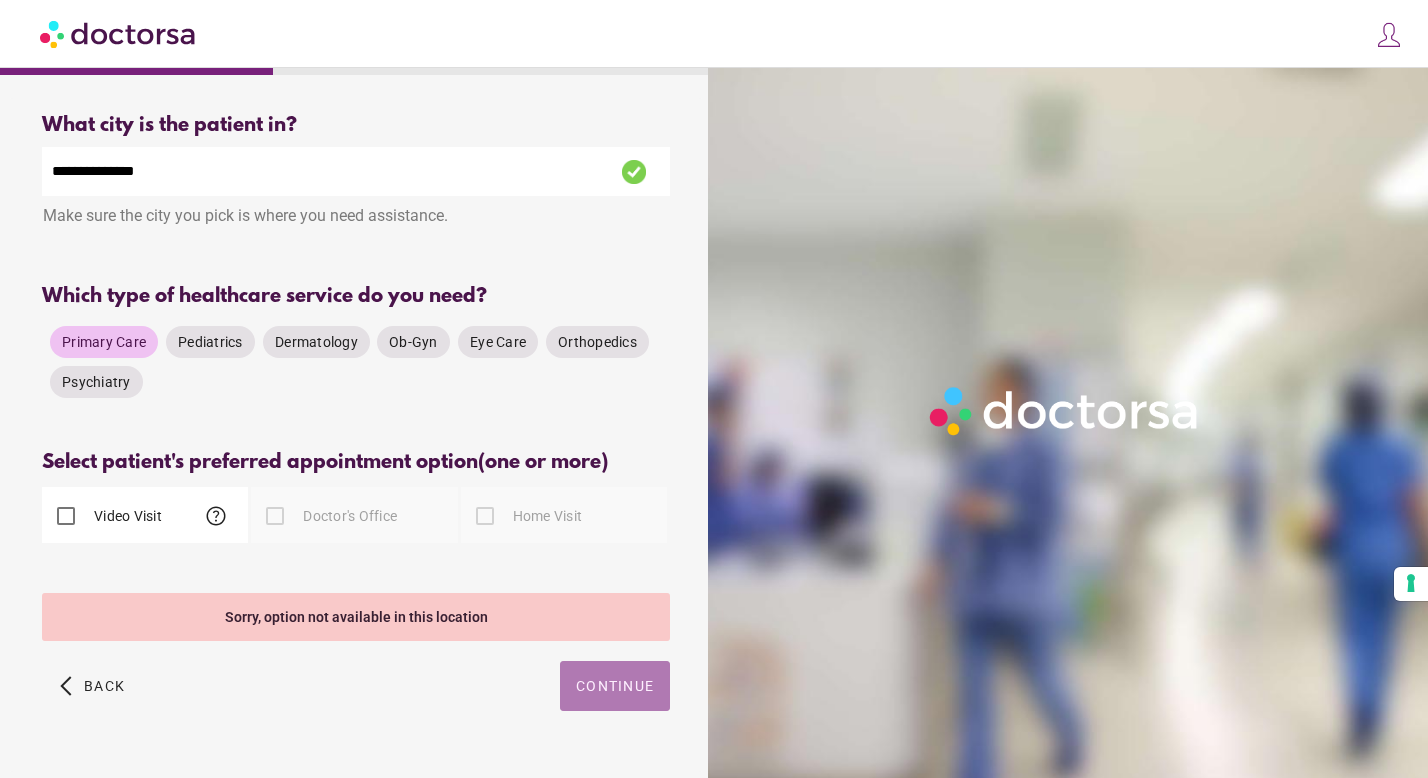 click at bounding box center (615, 686) 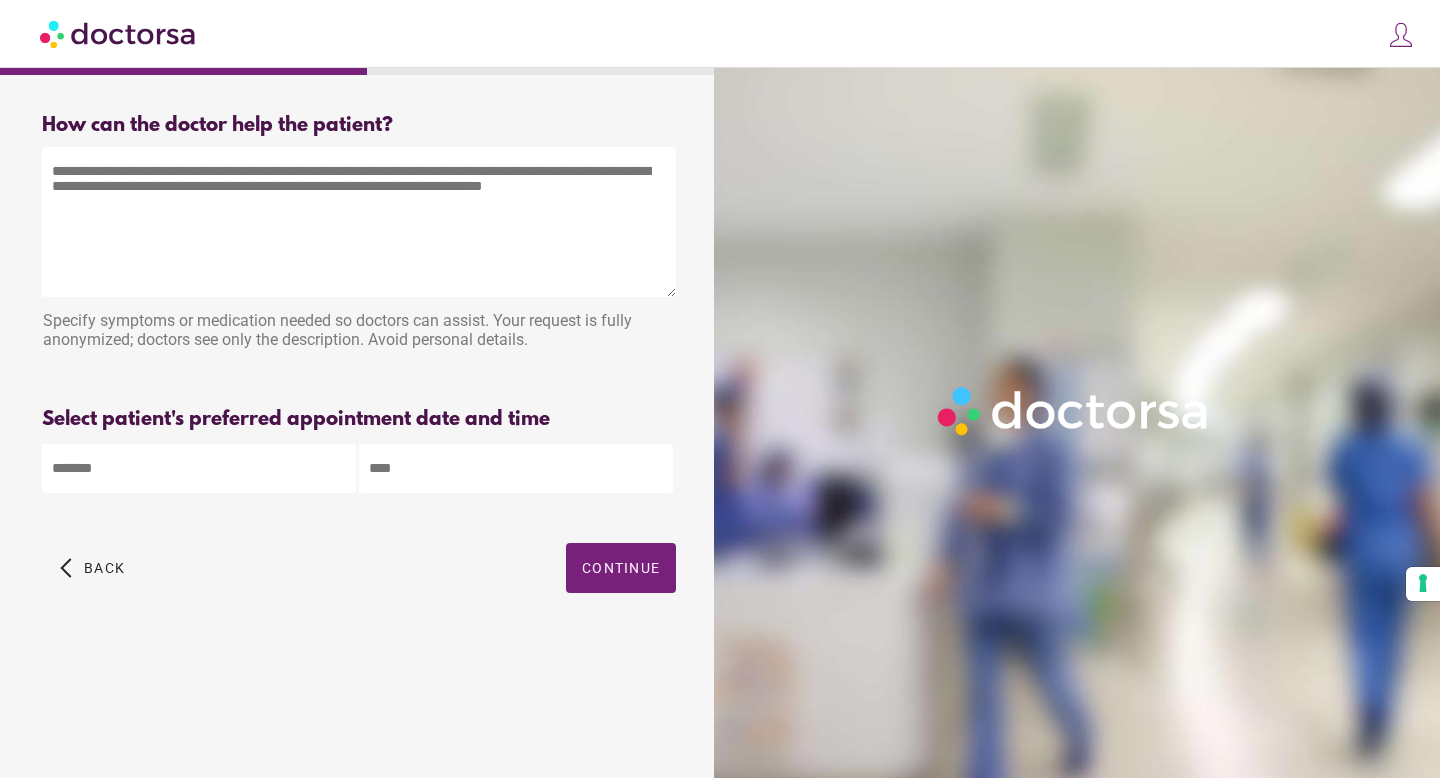 click at bounding box center (359, 222) 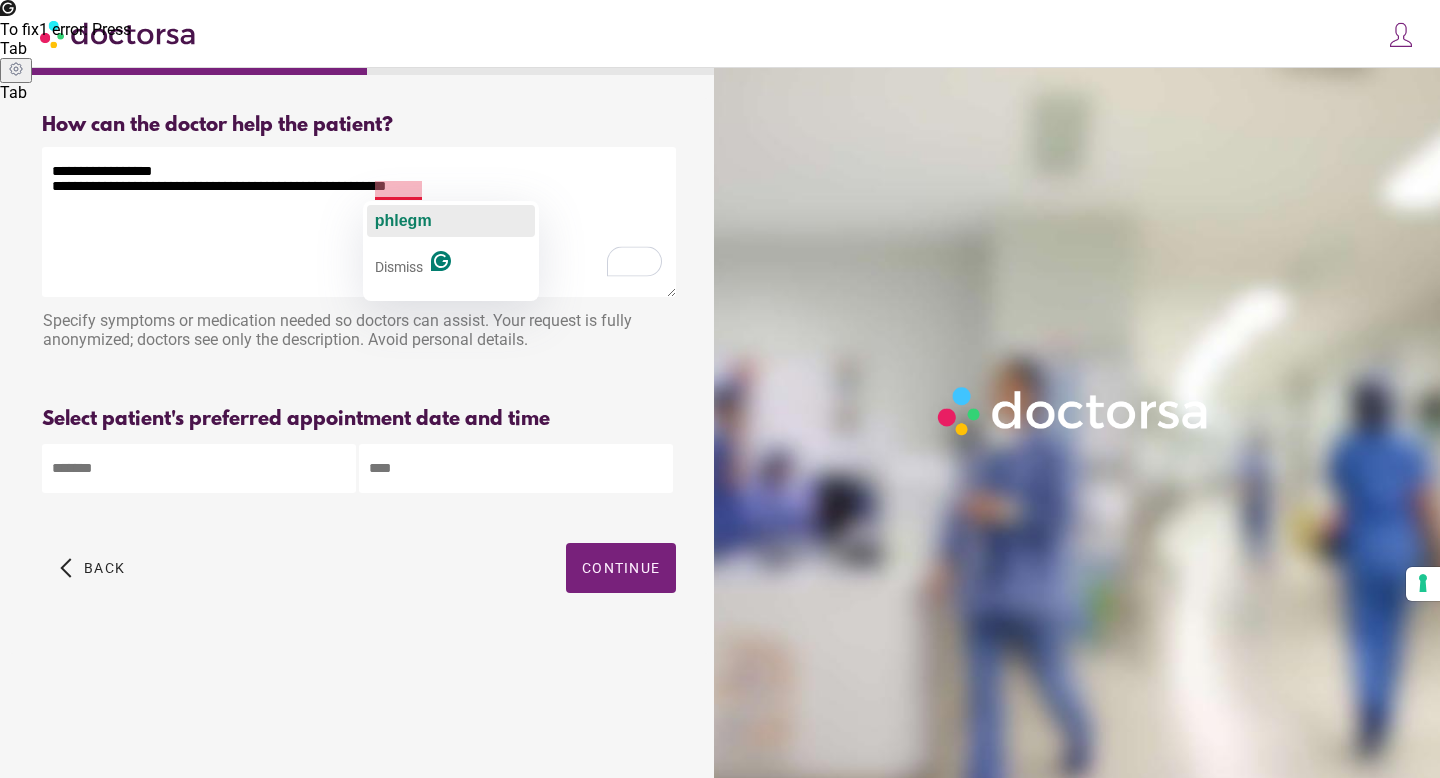 click on "phlegm" 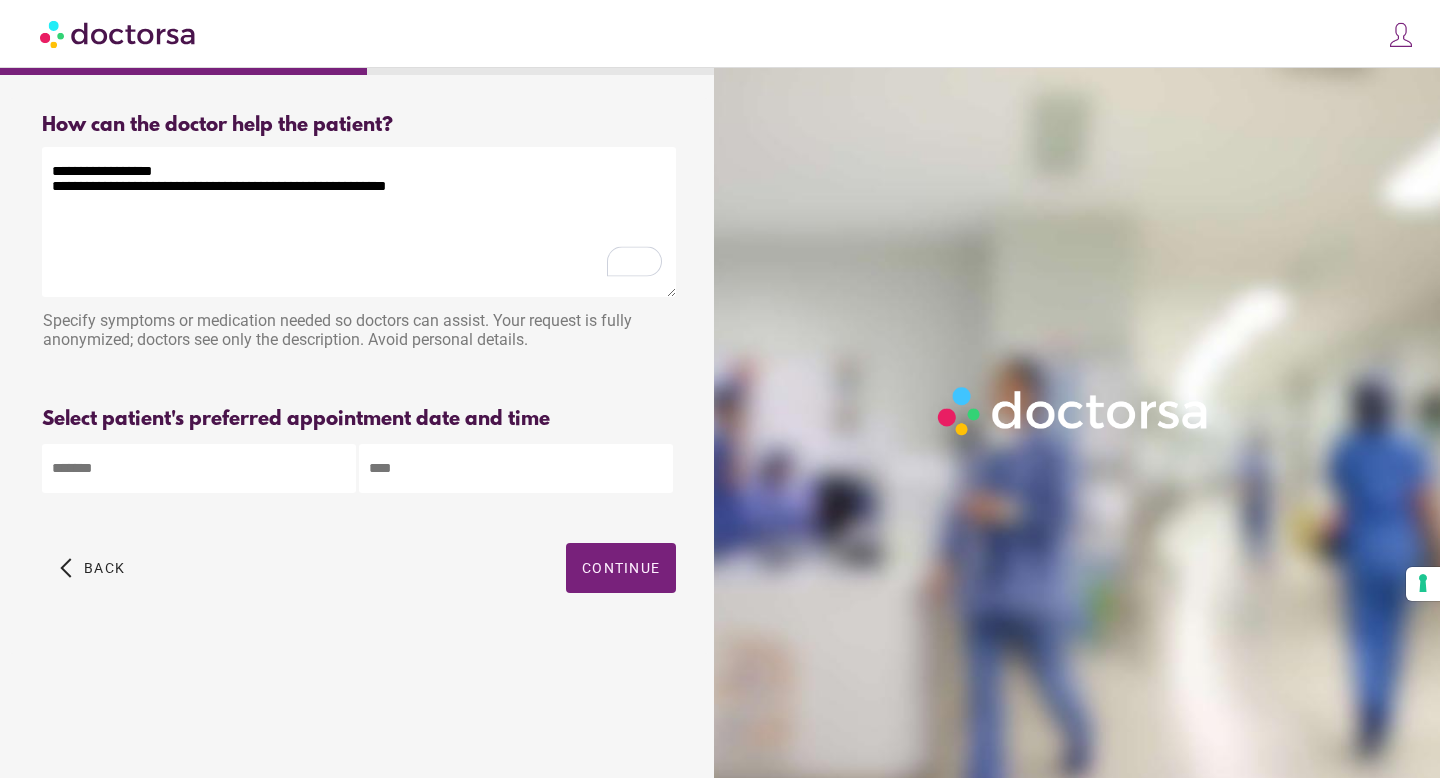type on "**********" 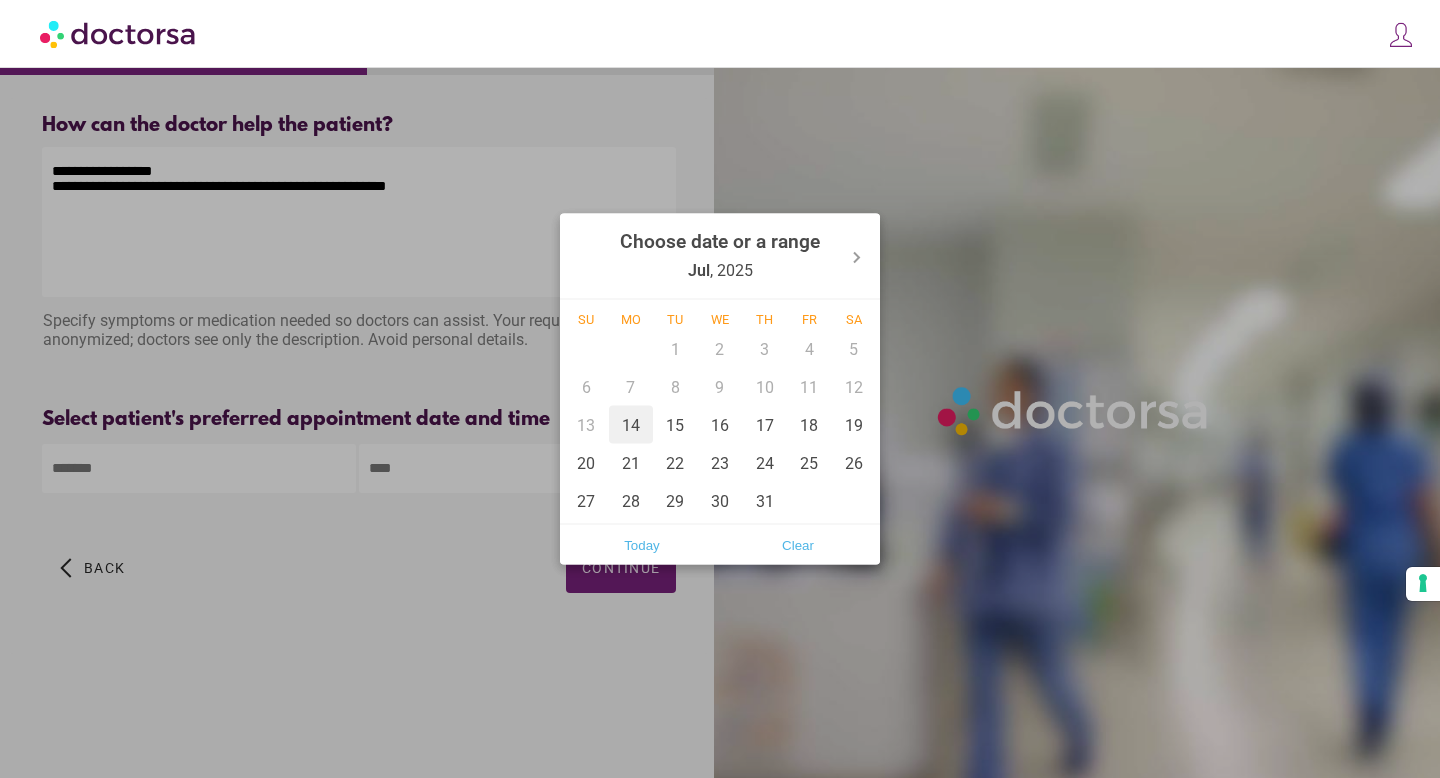 click on "14" at bounding box center [631, 425] 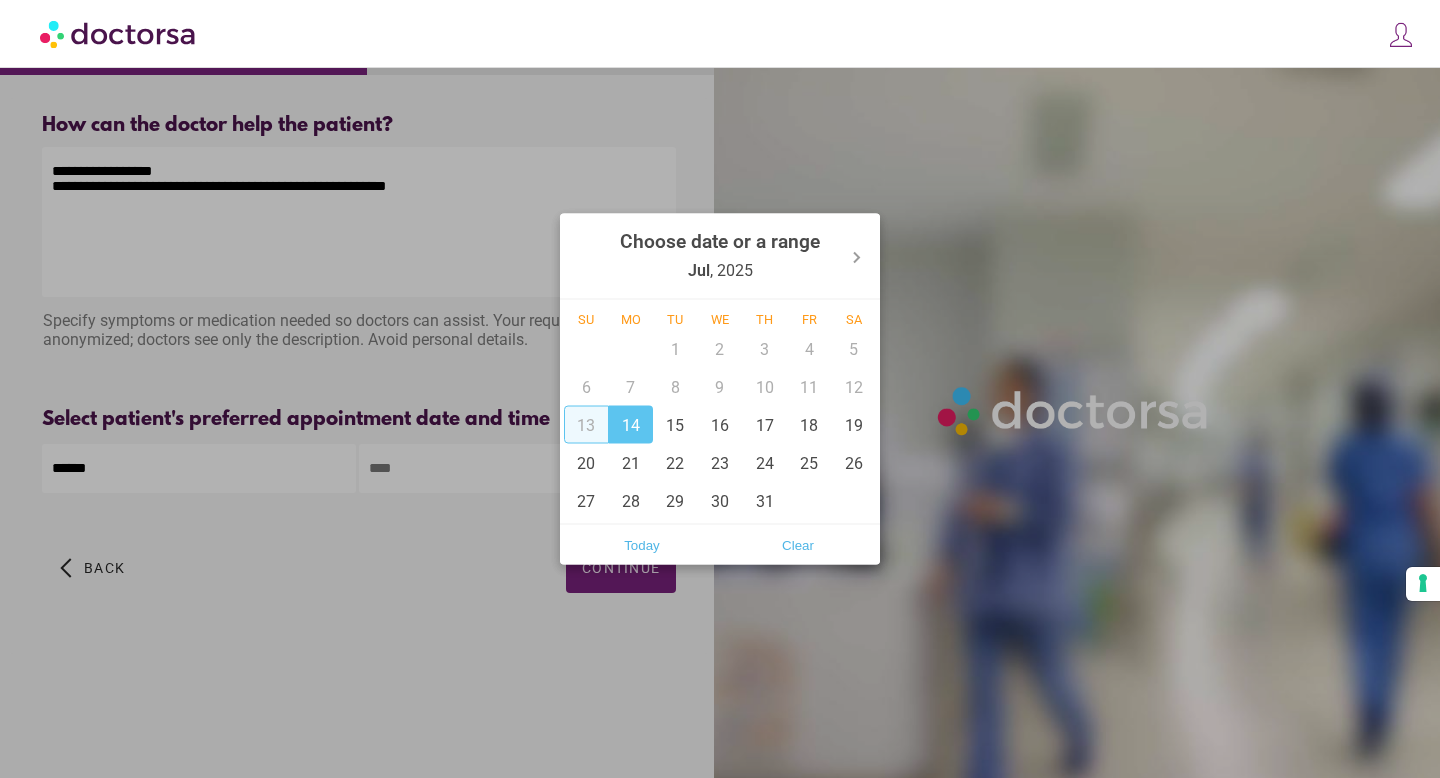 click at bounding box center [720, 389] 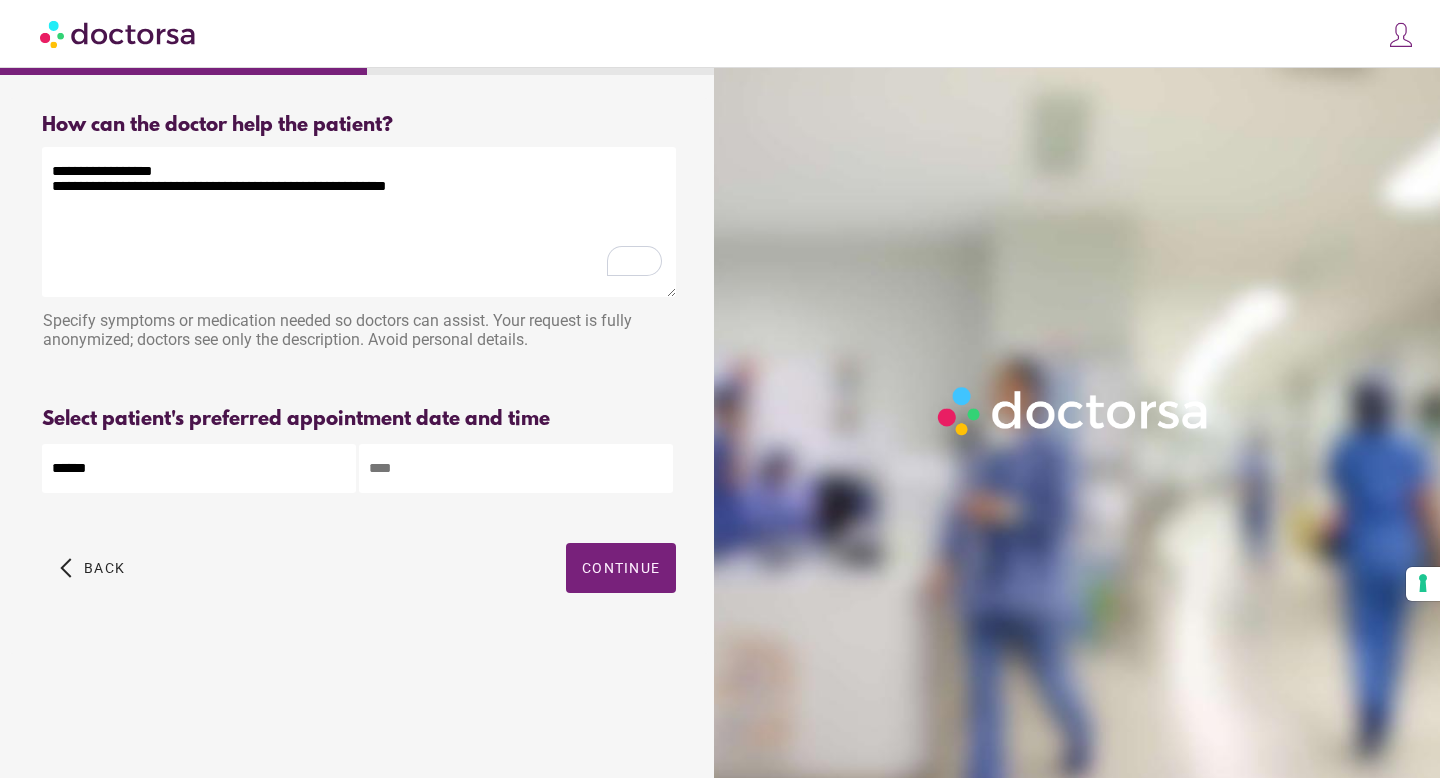 click at bounding box center [516, 468] 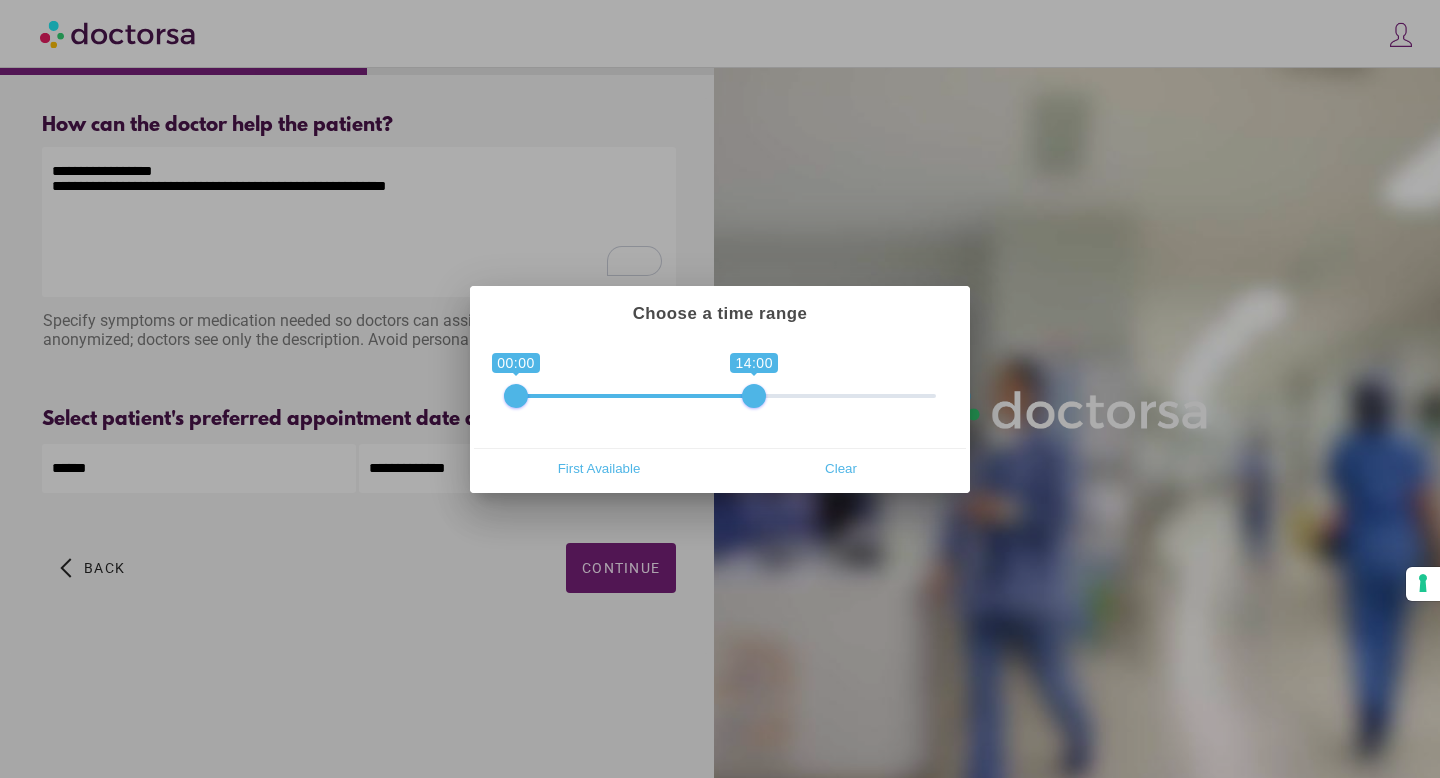 drag, startPoint x: 927, startPoint y: 397, endPoint x: 763, endPoint y: 399, distance: 164.01219 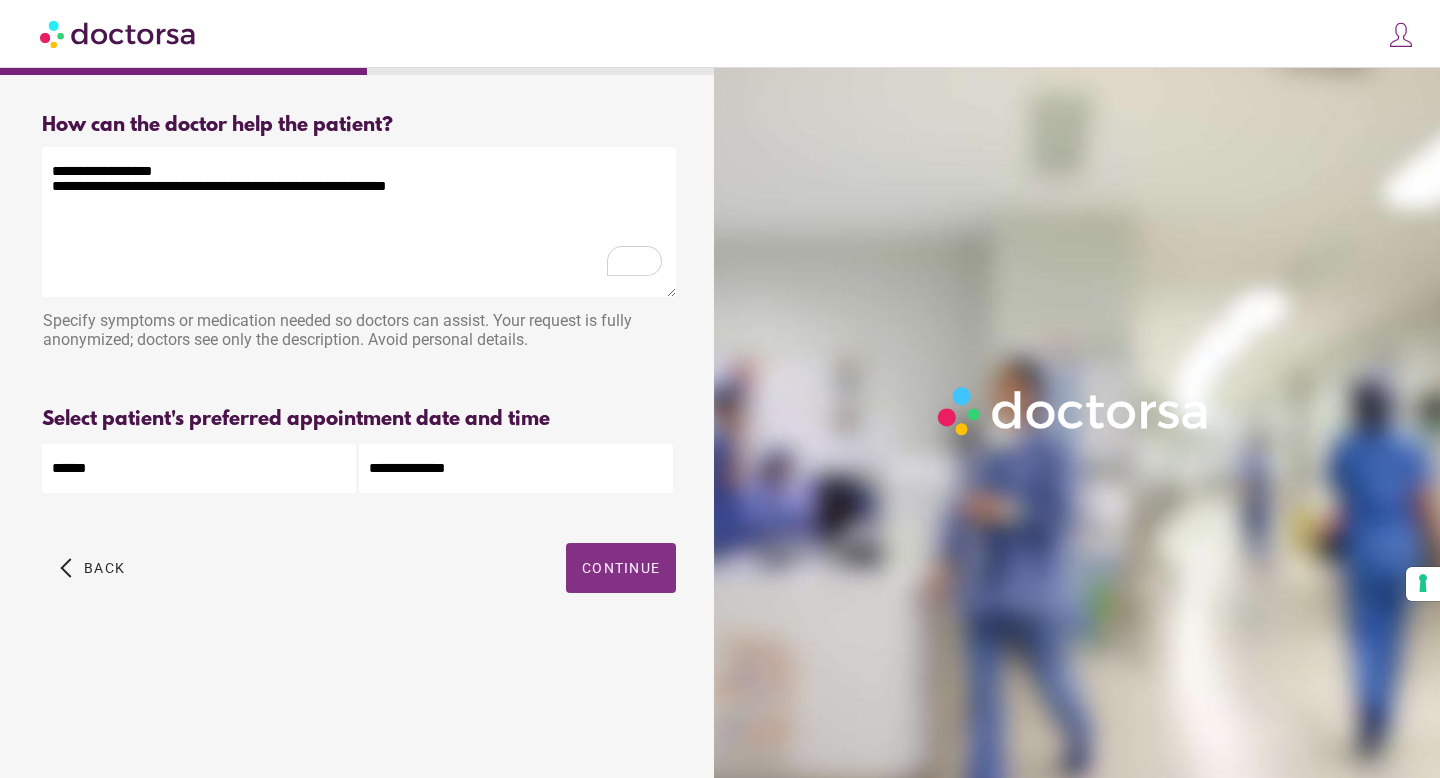 click on "Continue" at bounding box center [621, 568] 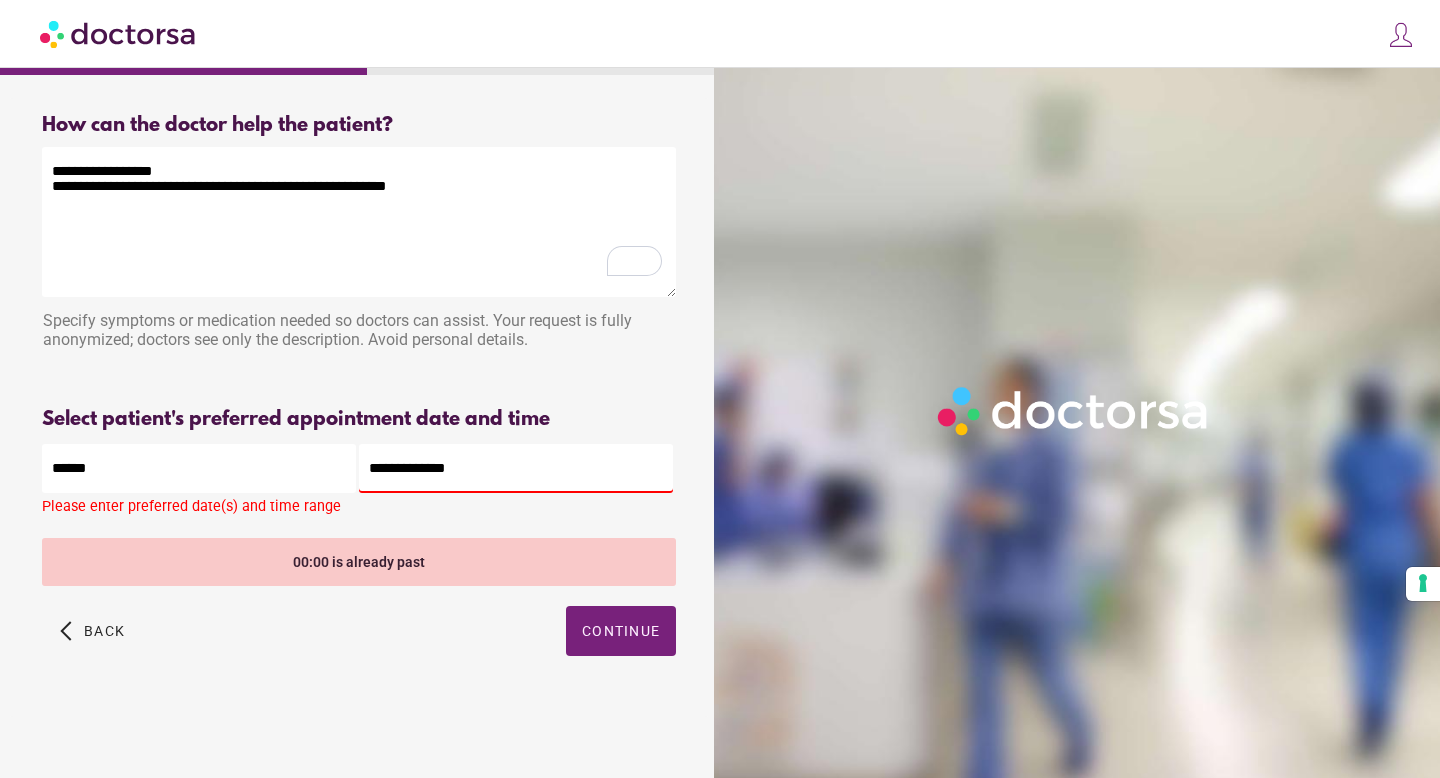 click on "**********" at bounding box center (516, 468) 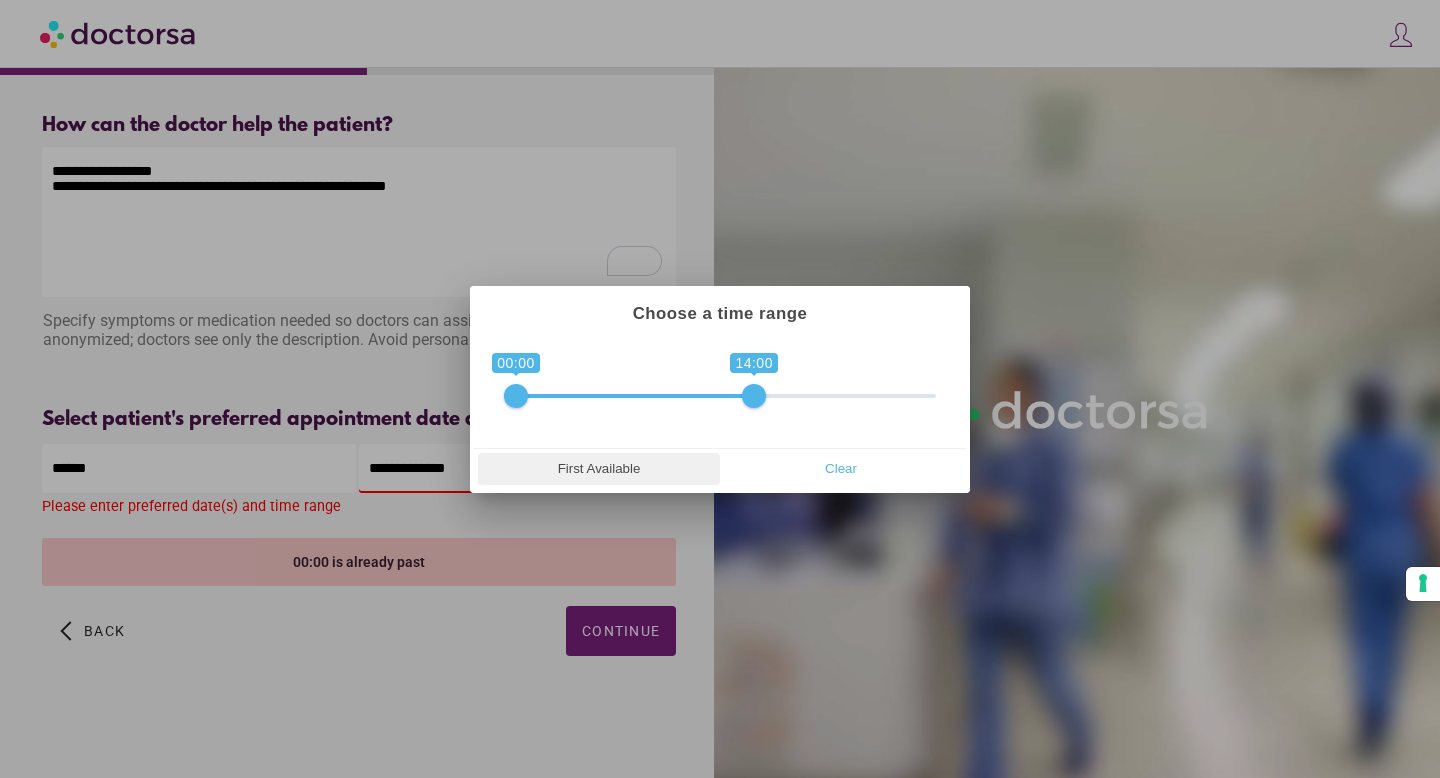 click on "First Available" at bounding box center [599, 469] 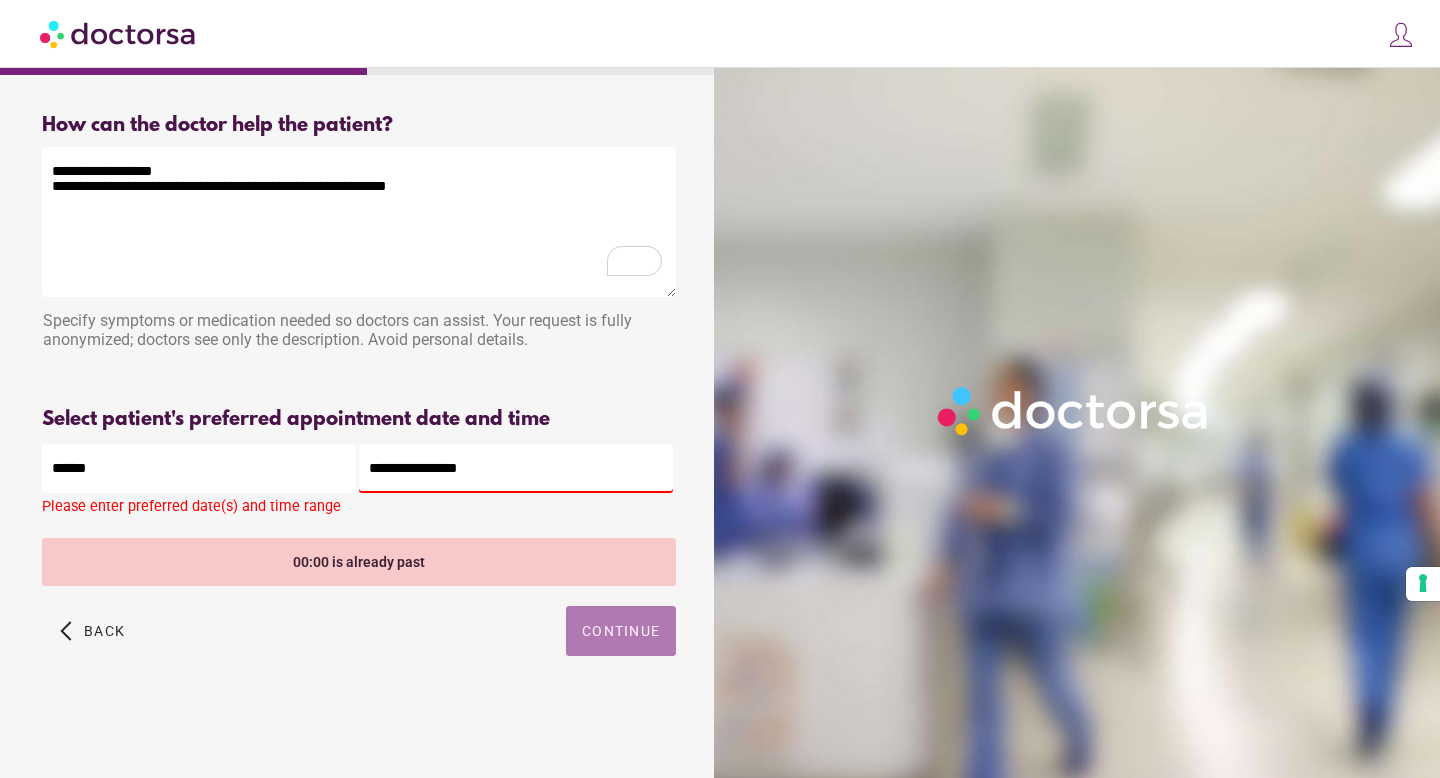 click on "Continue" at bounding box center [621, 631] 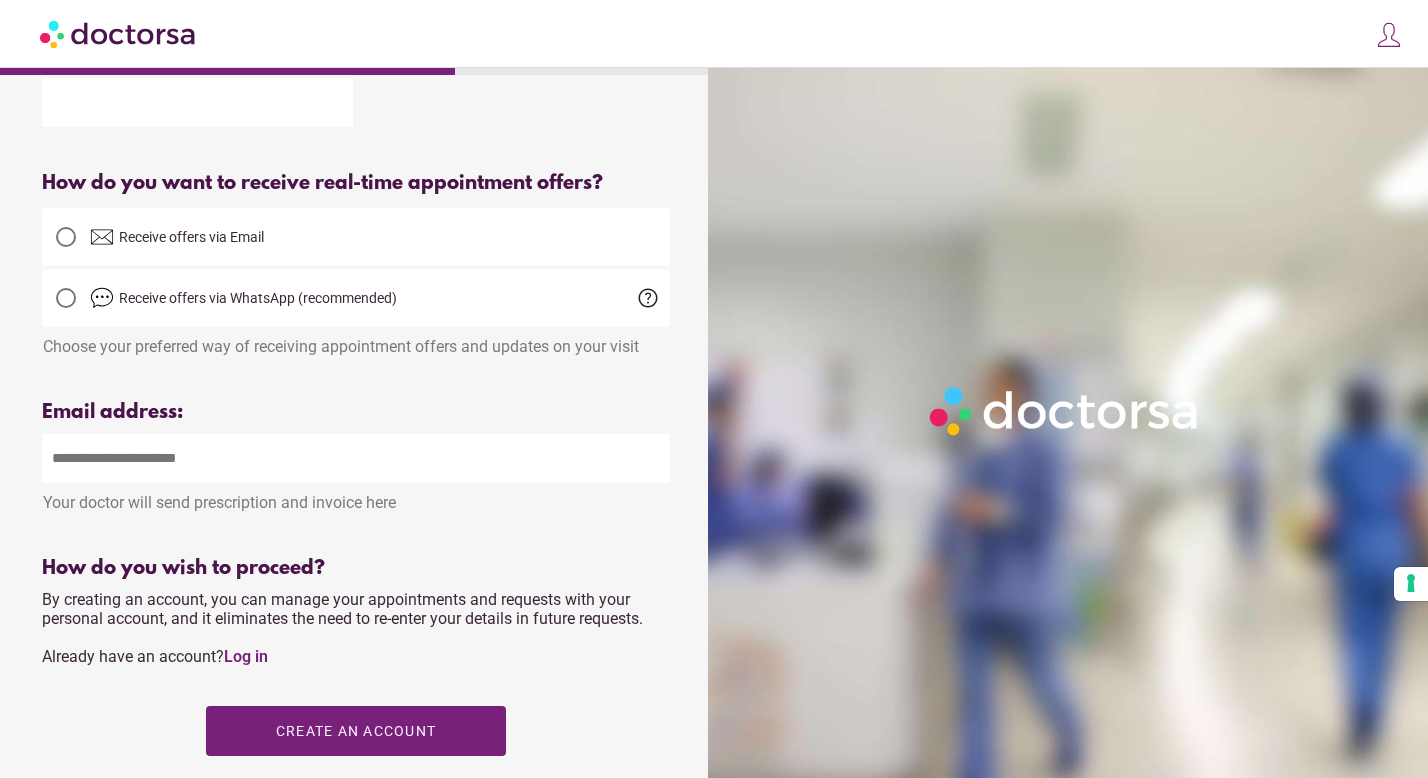scroll, scrollTop: 0, scrollLeft: 0, axis: both 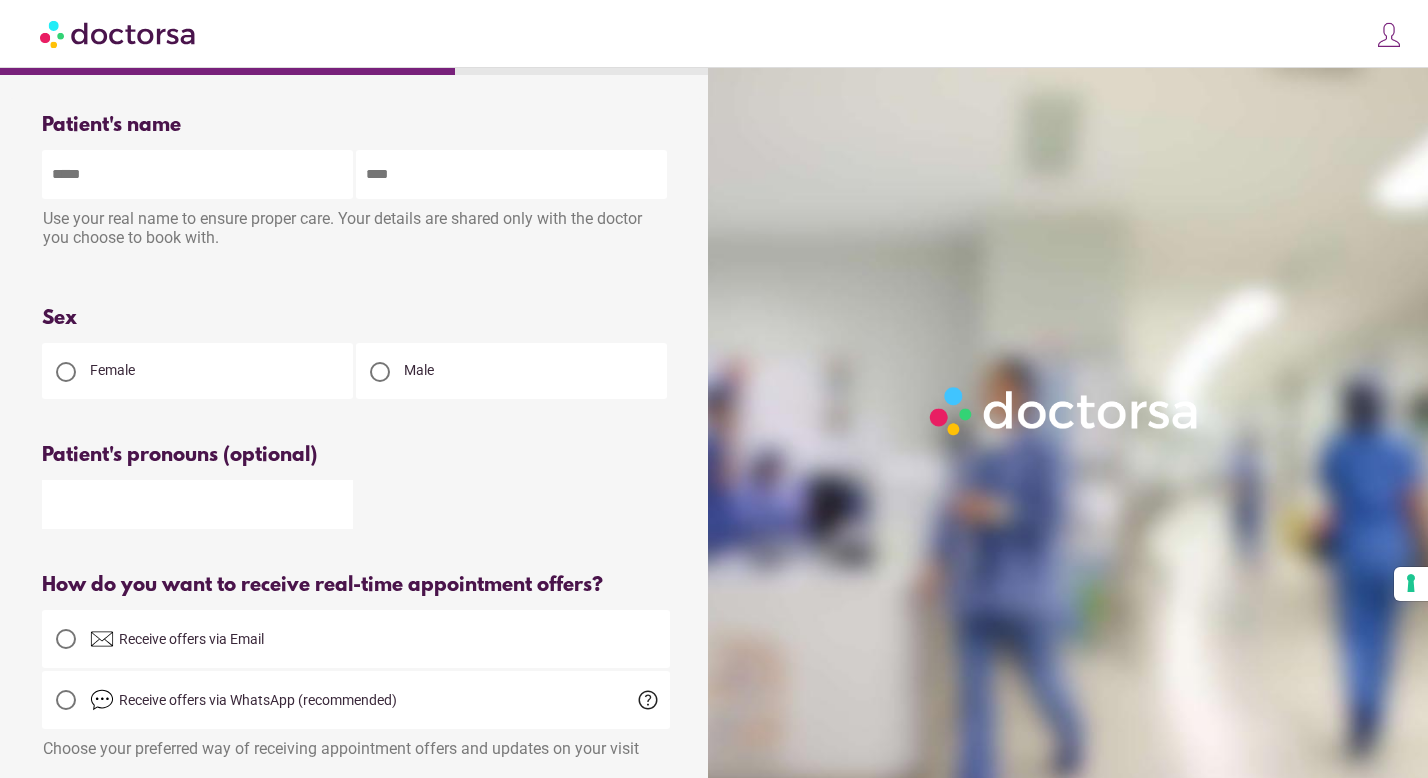 click at bounding box center (197, 174) 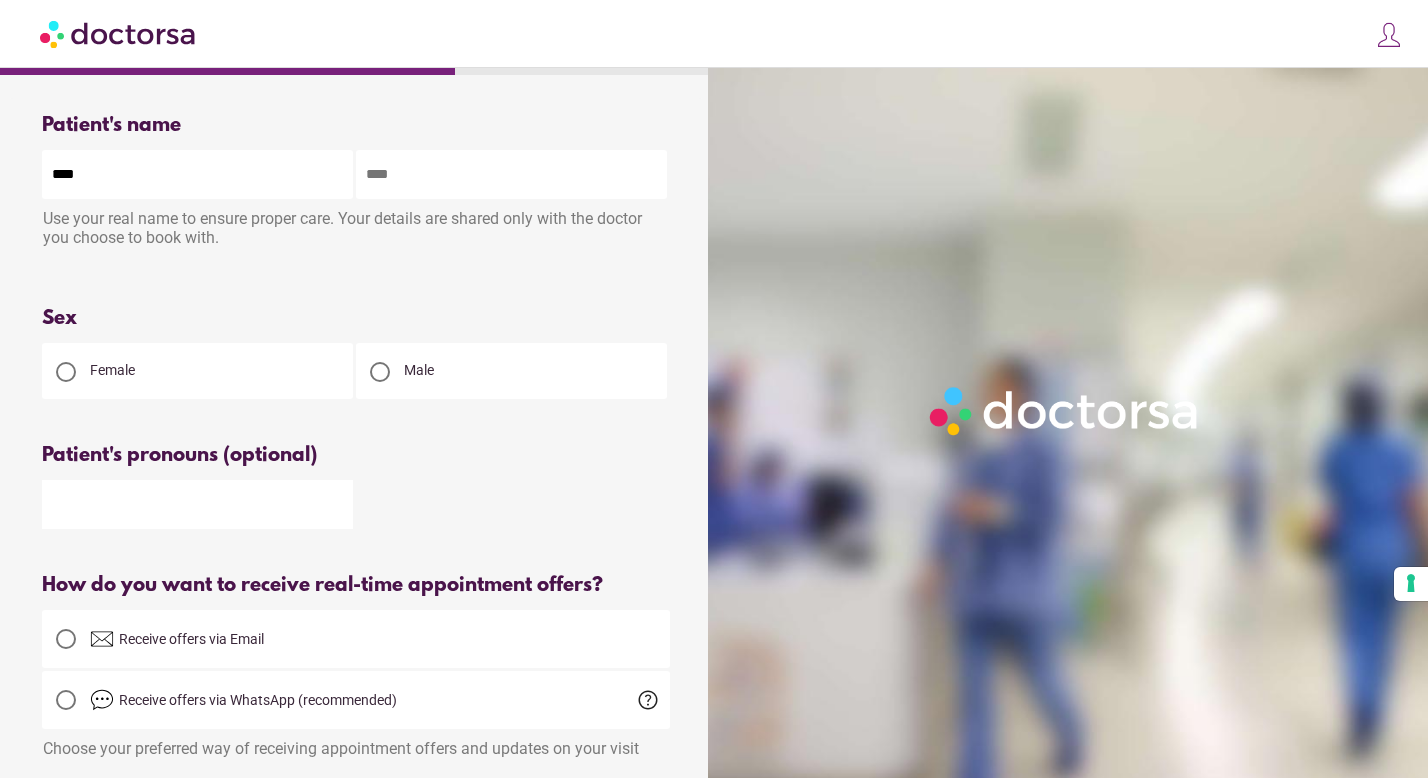type on "***" 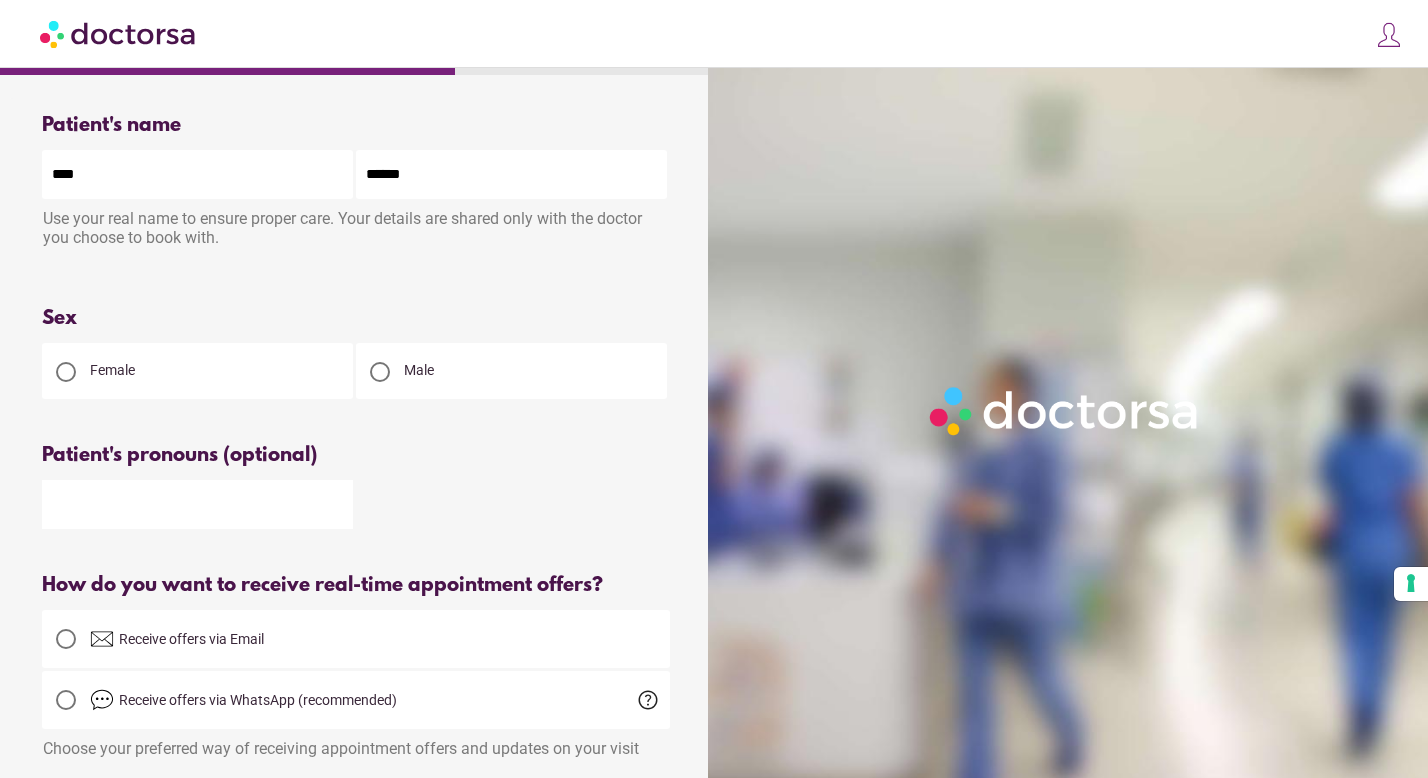 type on "*****" 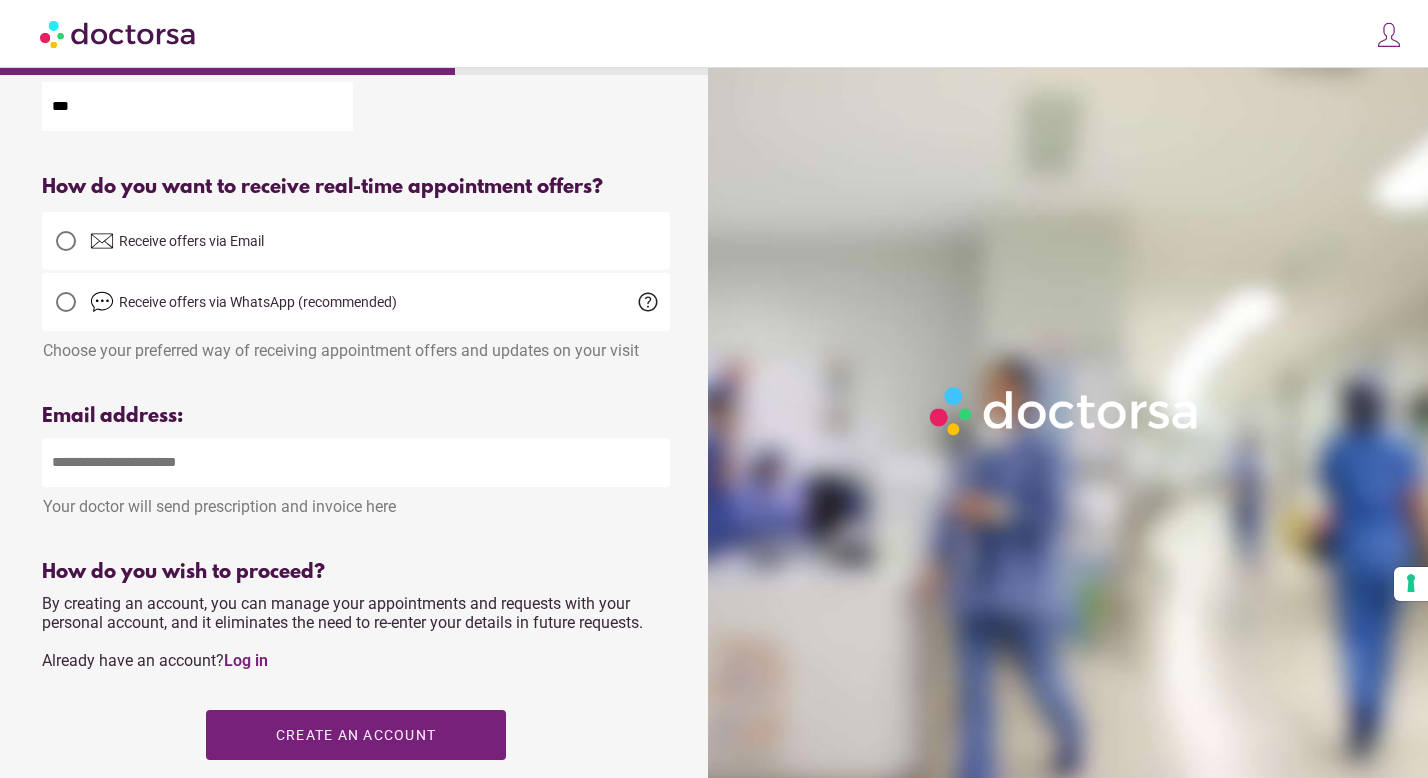scroll, scrollTop: 400, scrollLeft: 0, axis: vertical 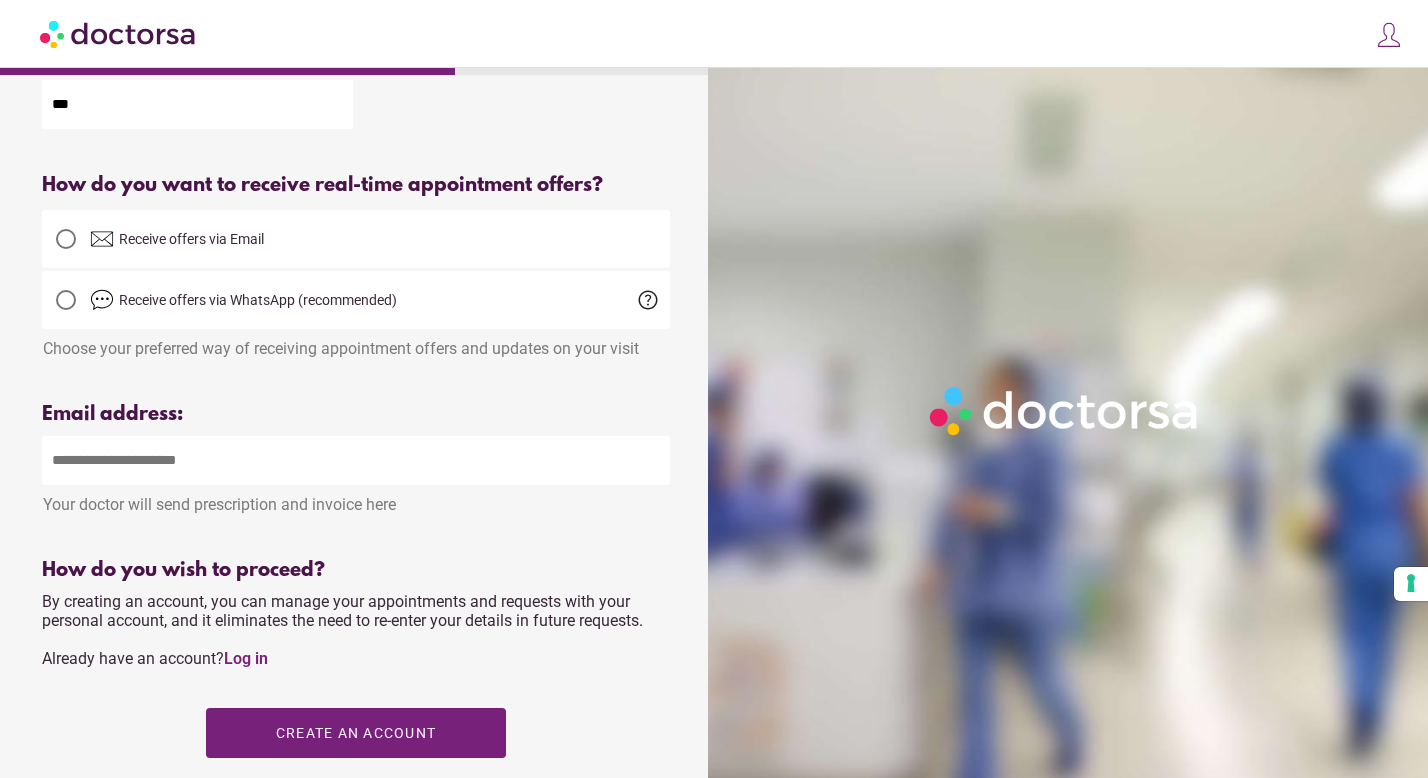 type on "**" 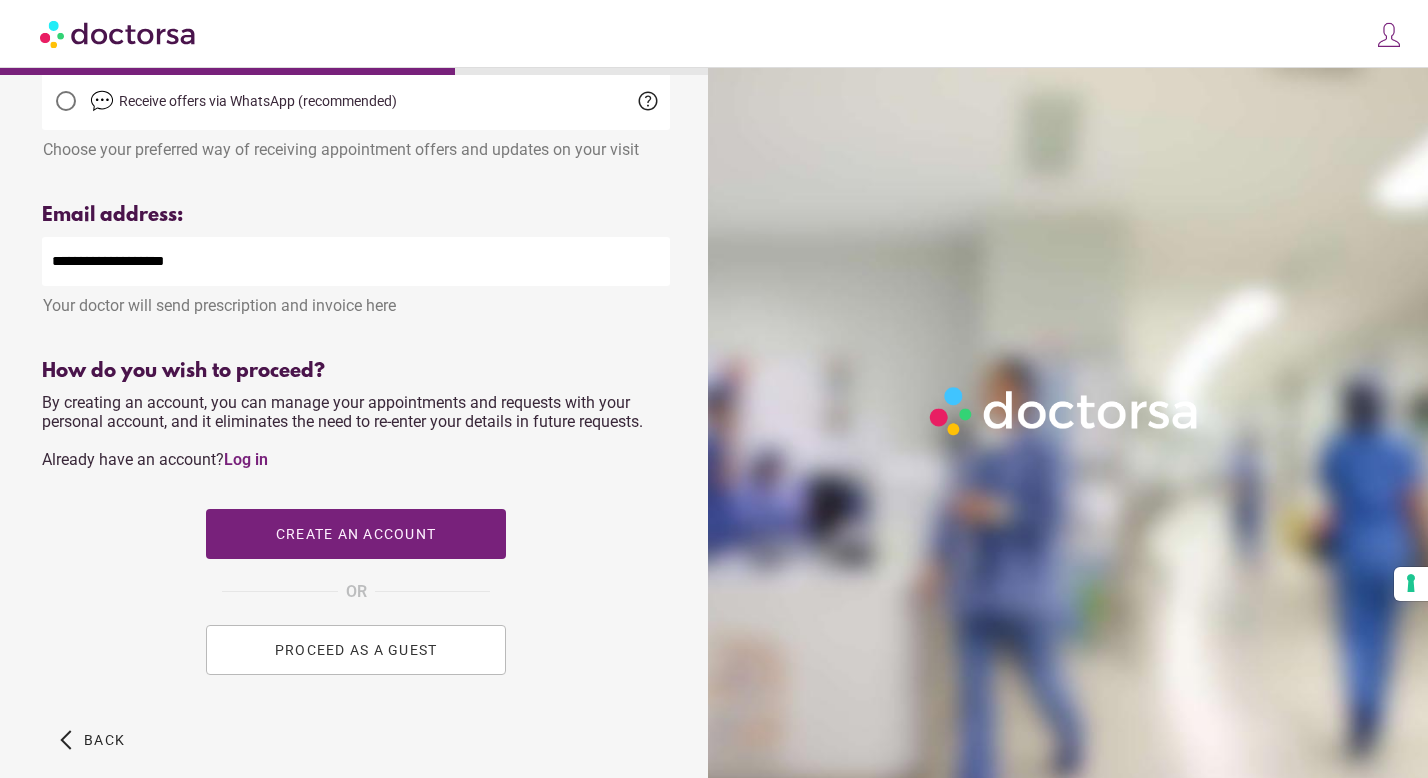 scroll, scrollTop: 601, scrollLeft: 0, axis: vertical 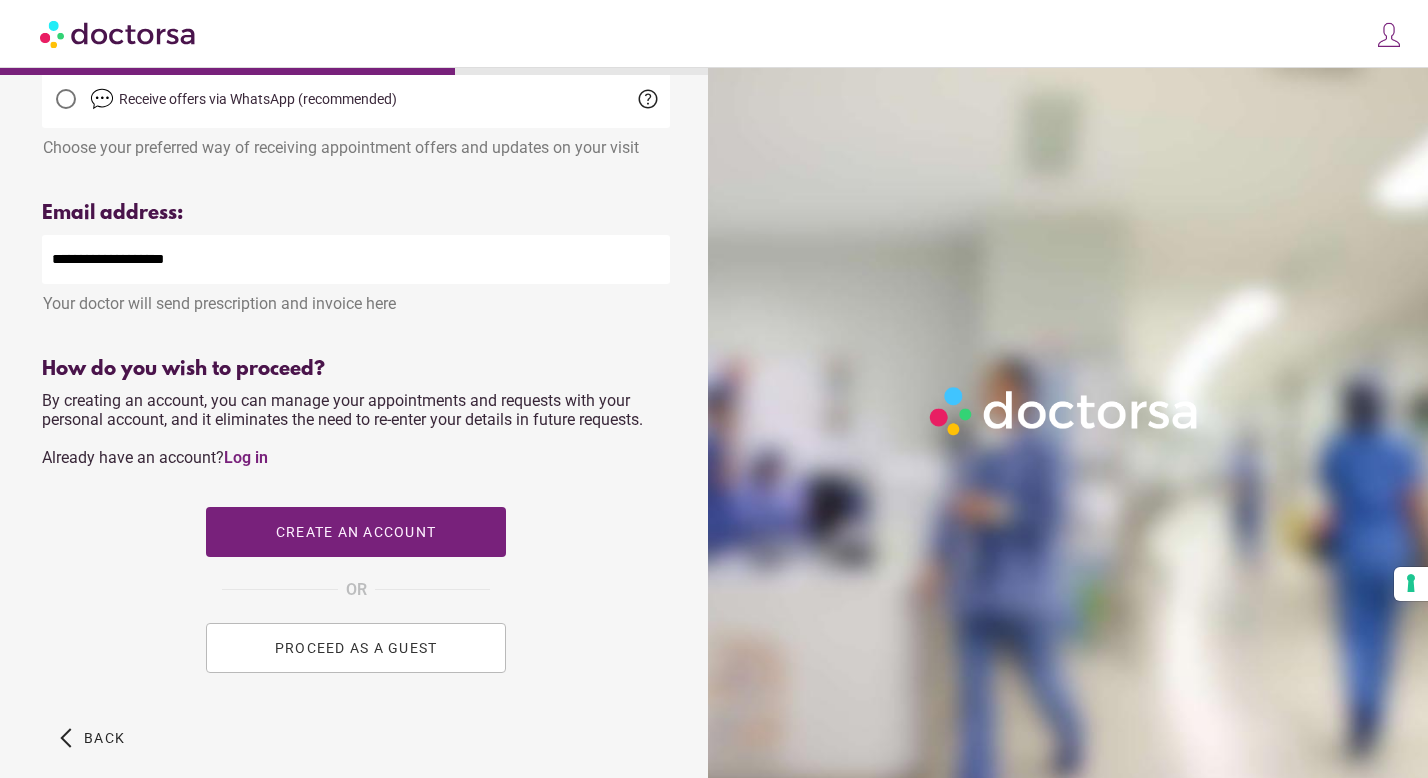 type on "**********" 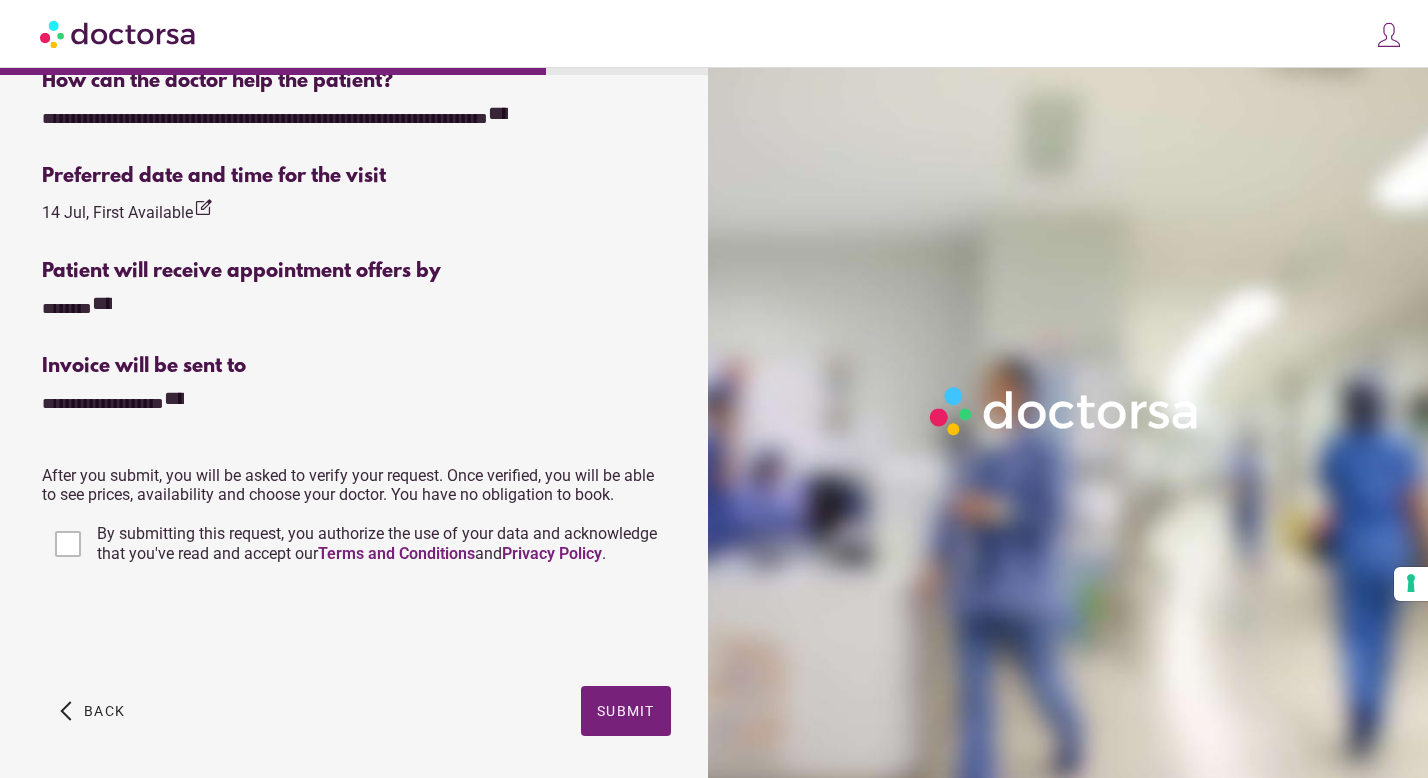 scroll, scrollTop: 595, scrollLeft: 0, axis: vertical 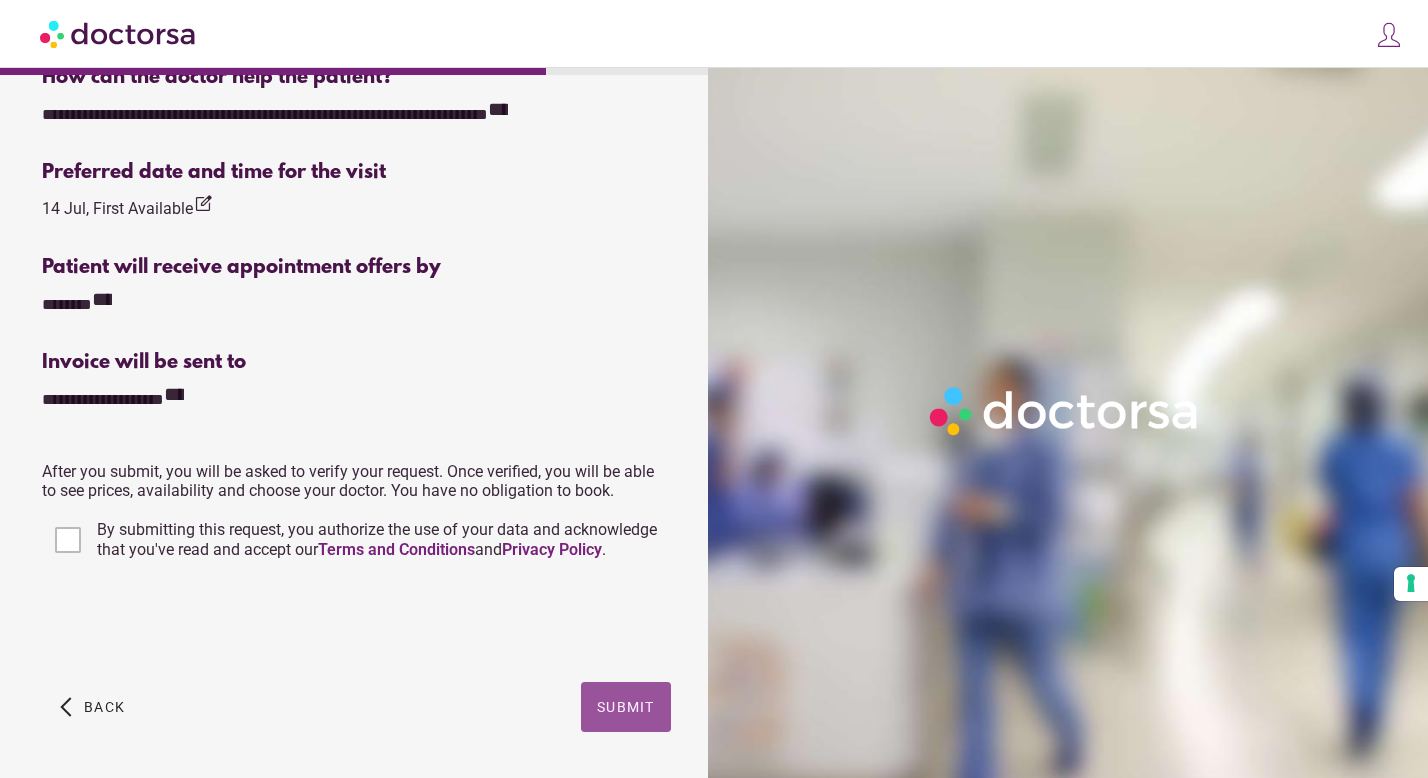 click on "Submit" at bounding box center [626, 707] 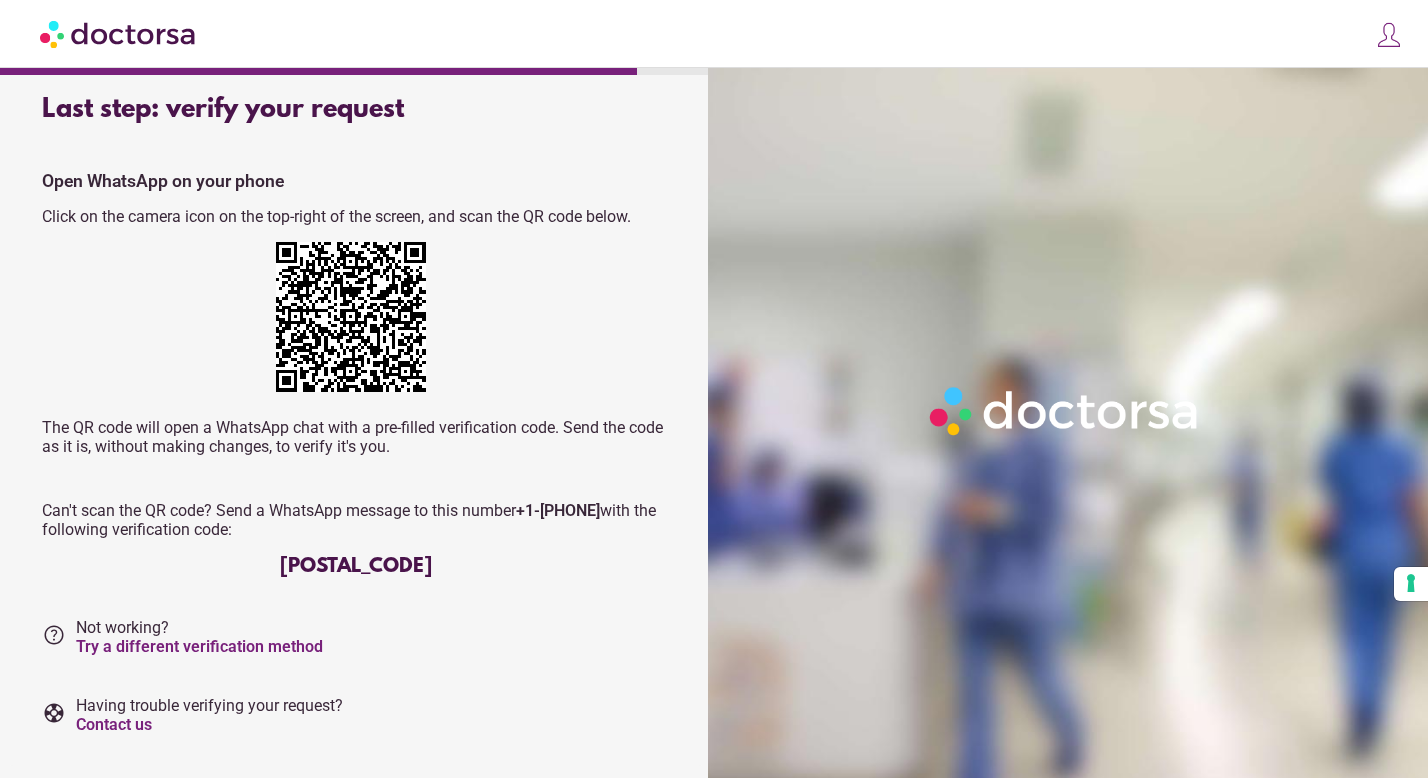 scroll, scrollTop: 24, scrollLeft: 0, axis: vertical 